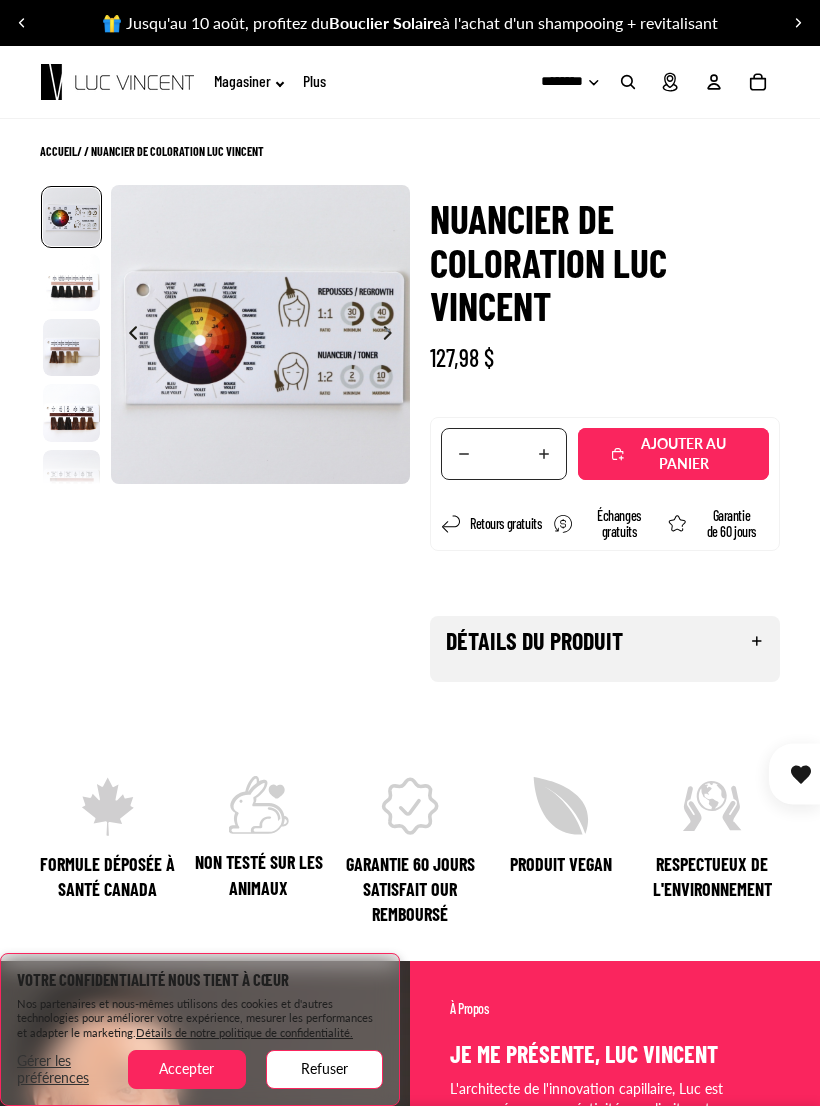 scroll, scrollTop: 0, scrollLeft: 0, axis: both 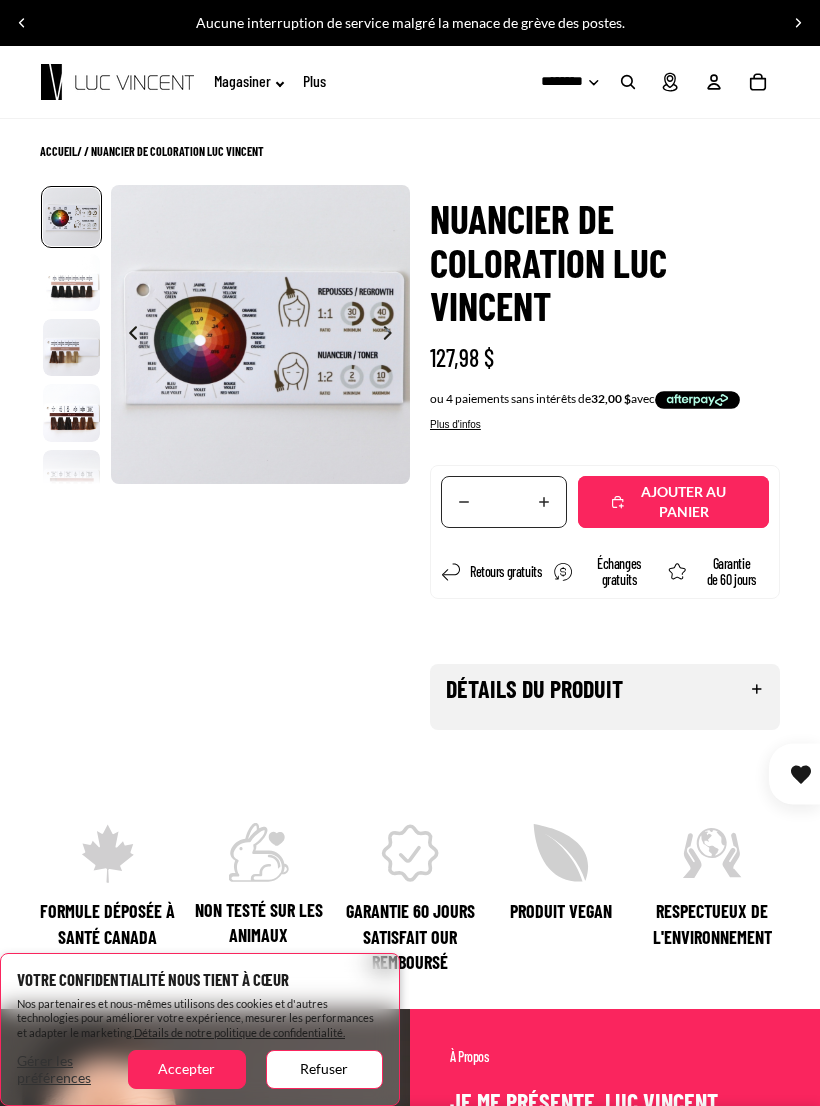 click 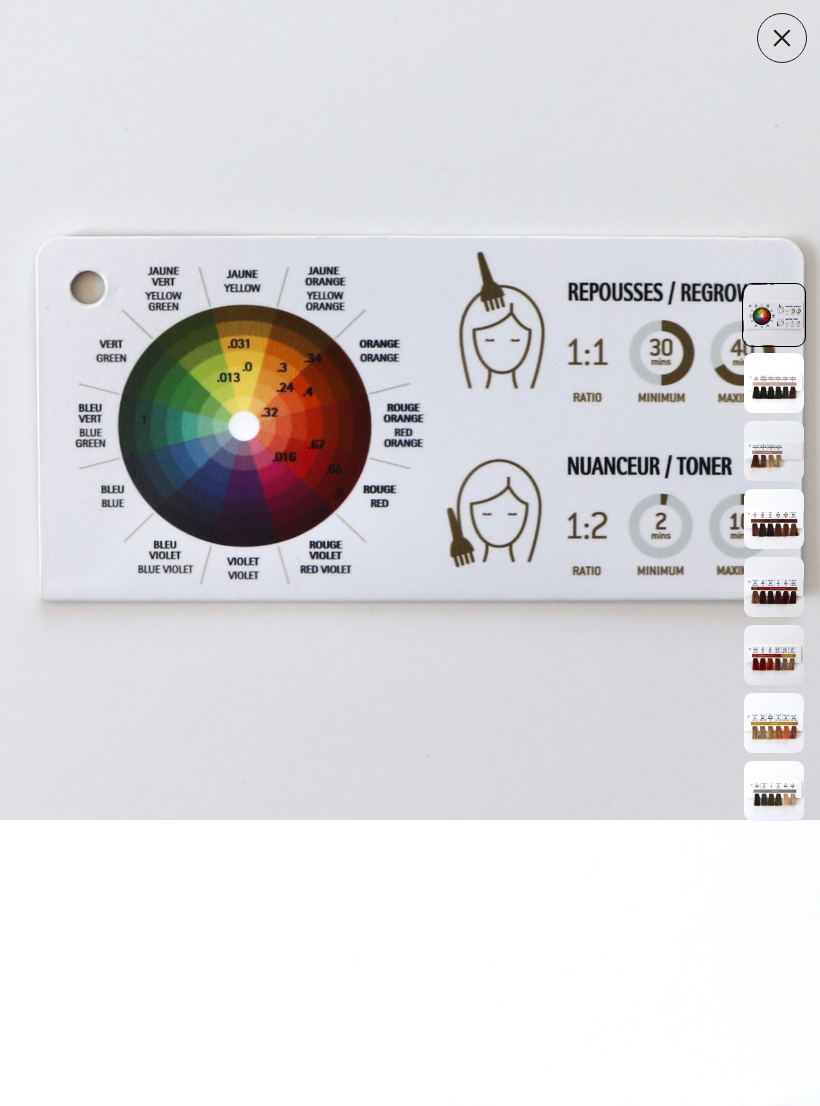 click 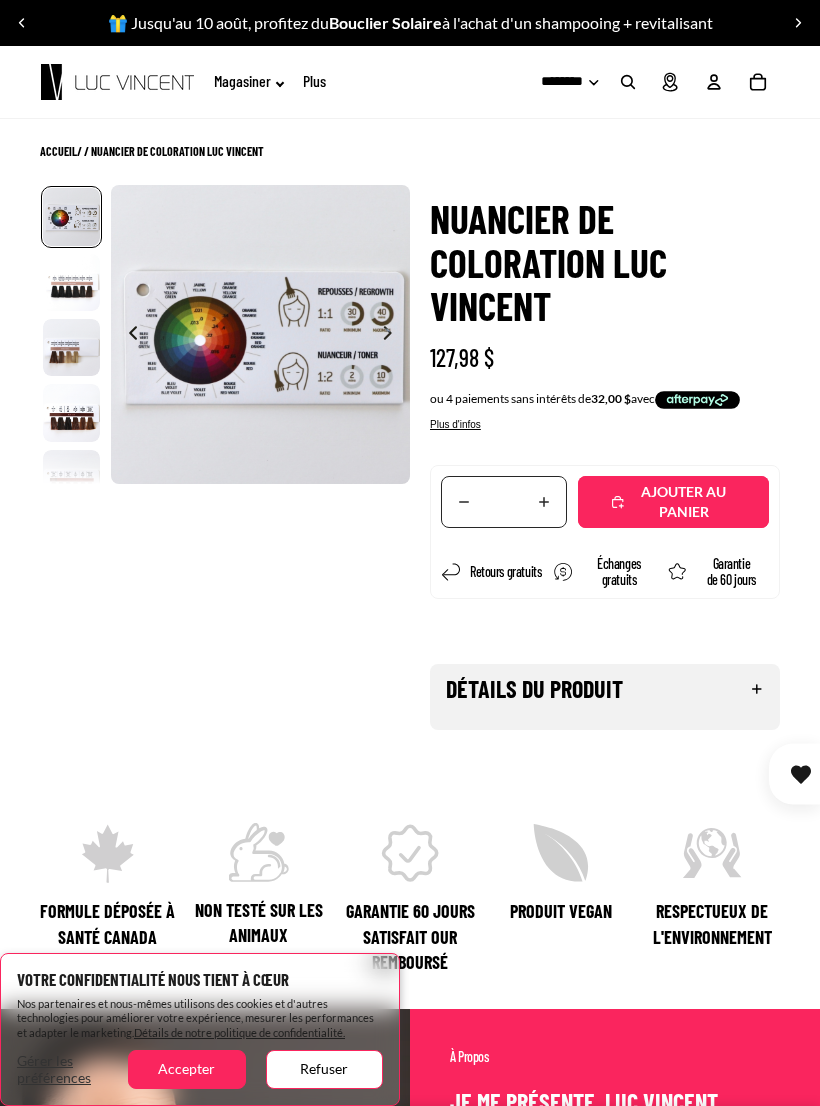 click 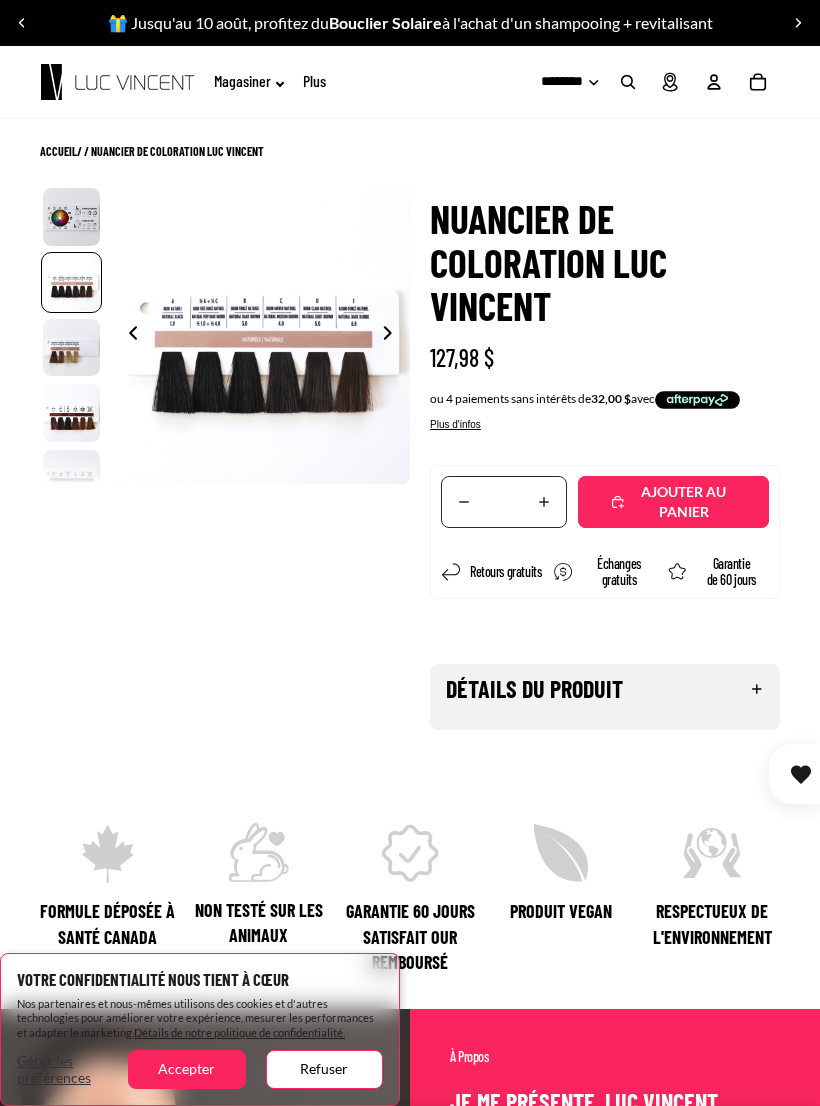 scroll, scrollTop: 0, scrollLeft: 299, axis: horizontal 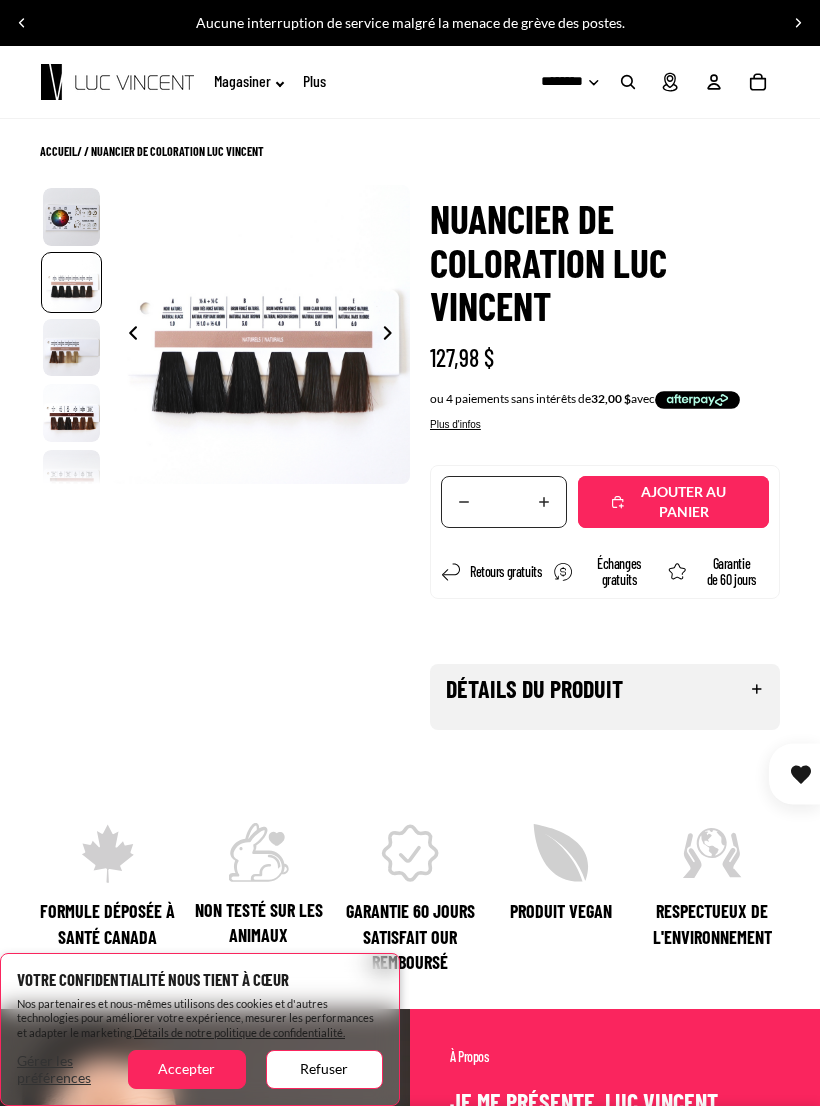 click 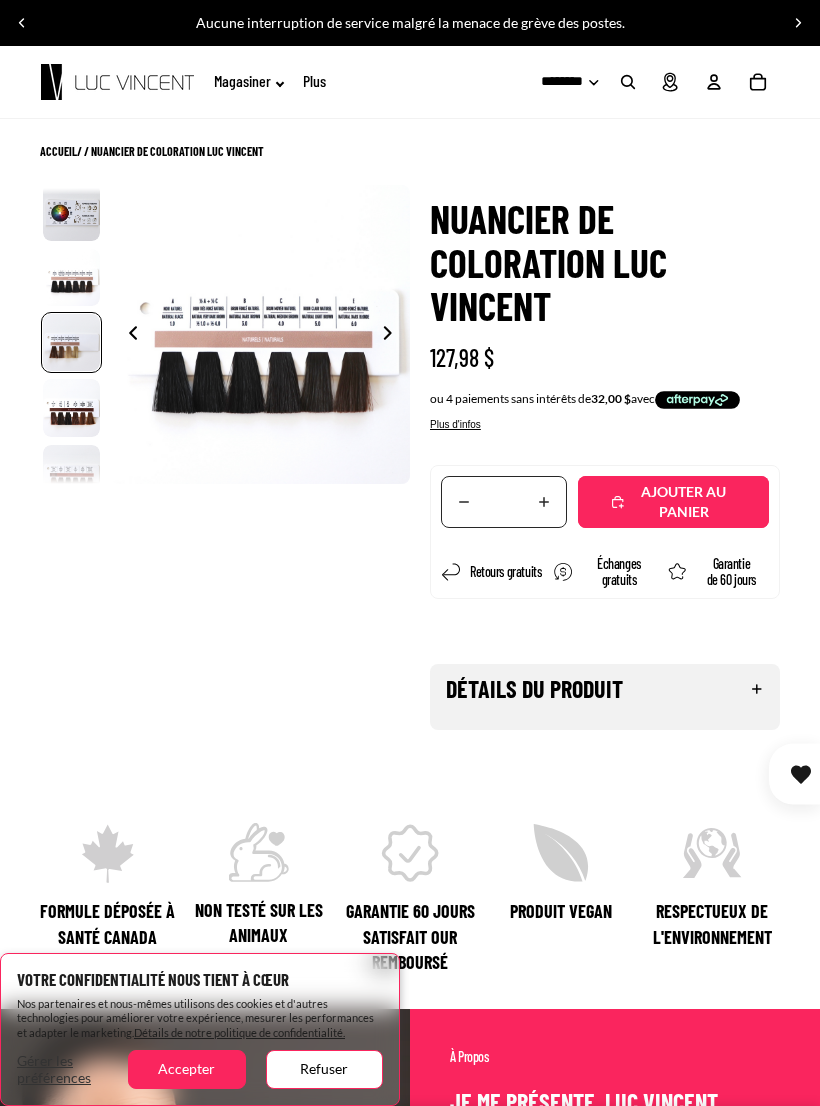 scroll, scrollTop: 11, scrollLeft: 0, axis: vertical 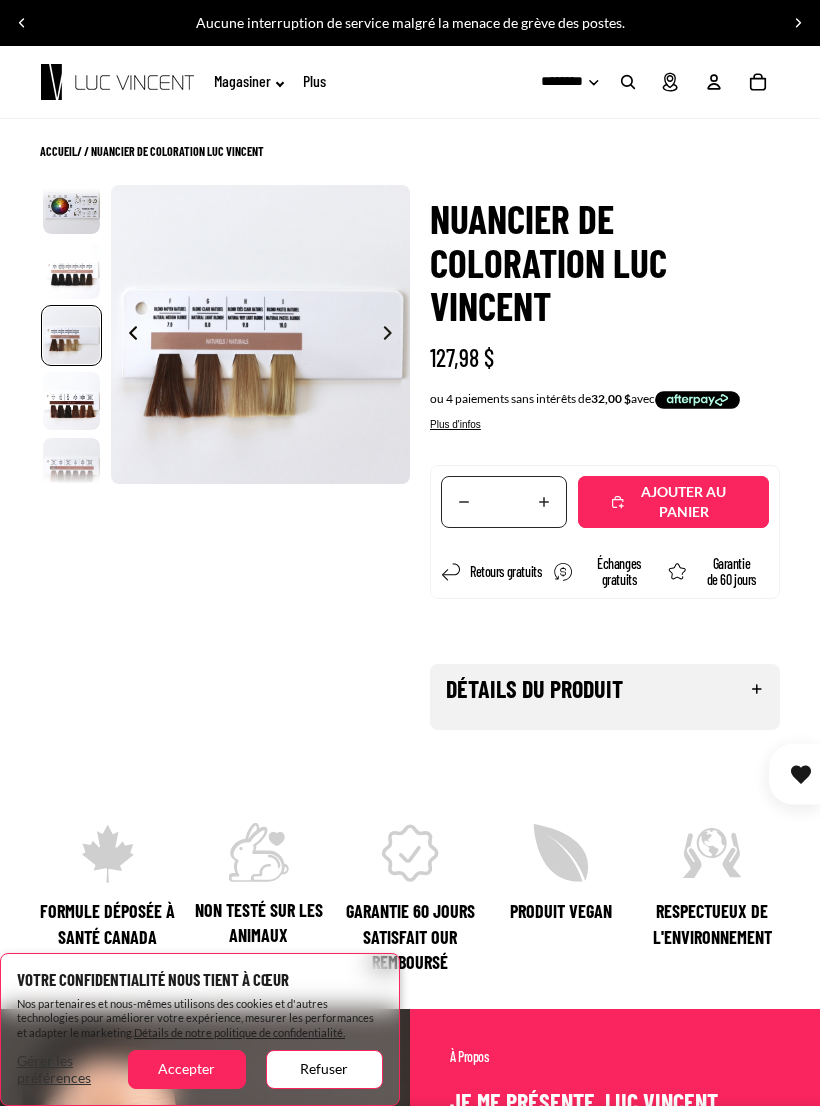click 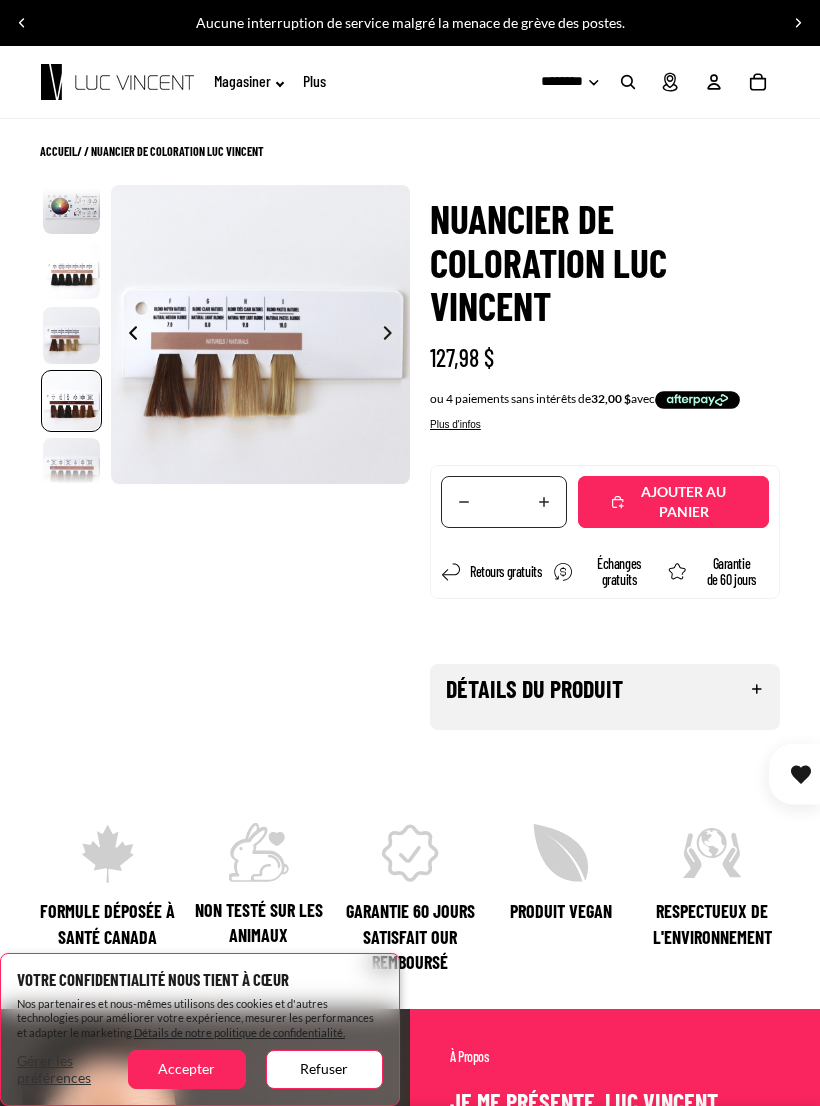 scroll, scrollTop: 71, scrollLeft: 0, axis: vertical 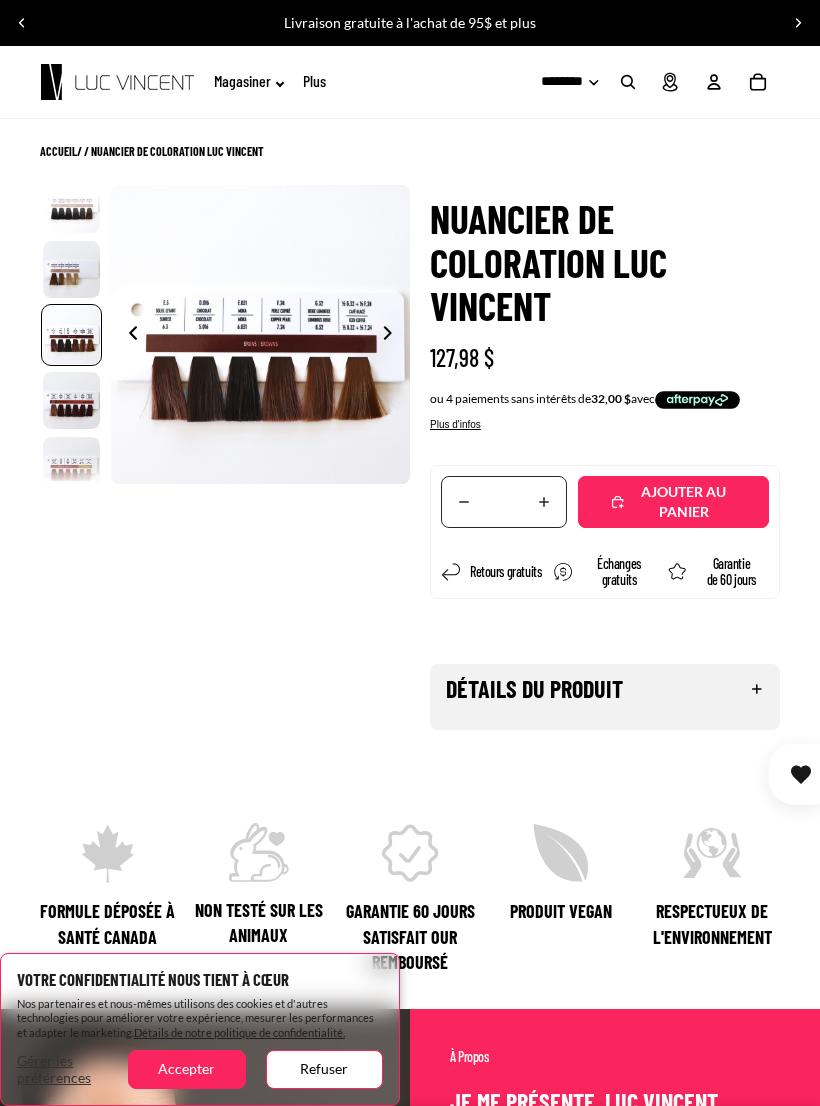 click 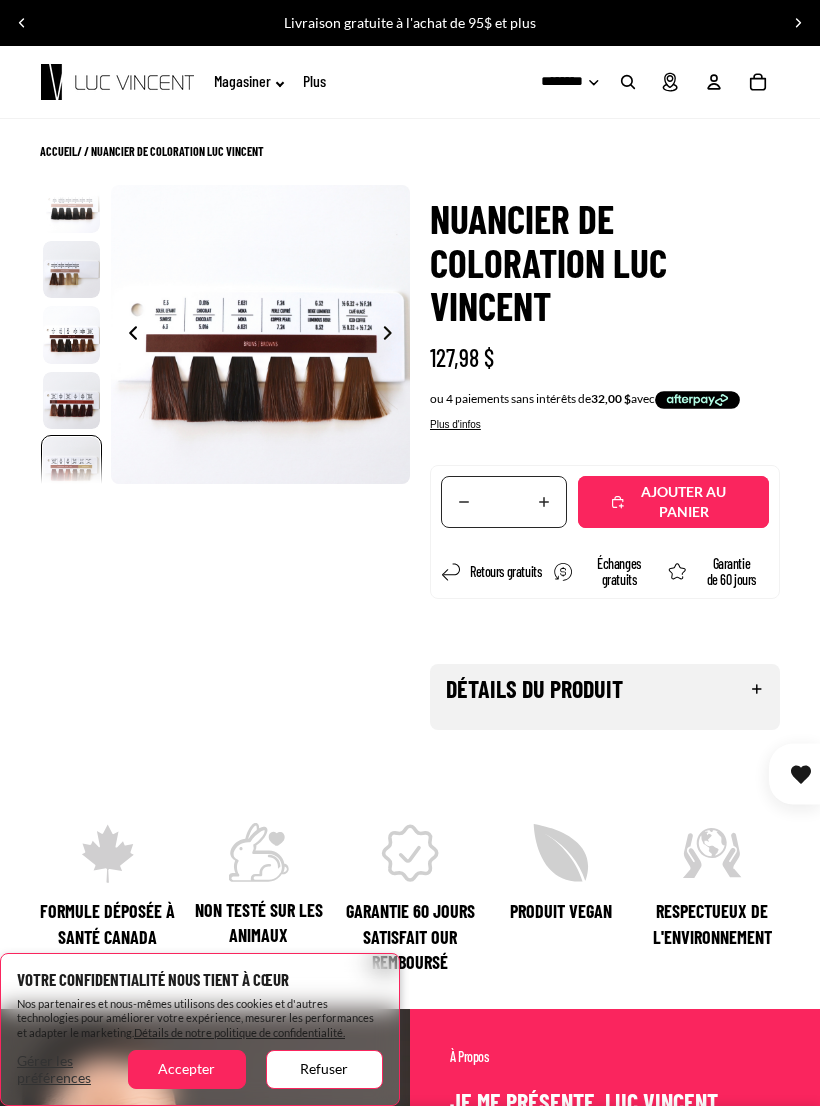 scroll, scrollTop: 135, scrollLeft: 0, axis: vertical 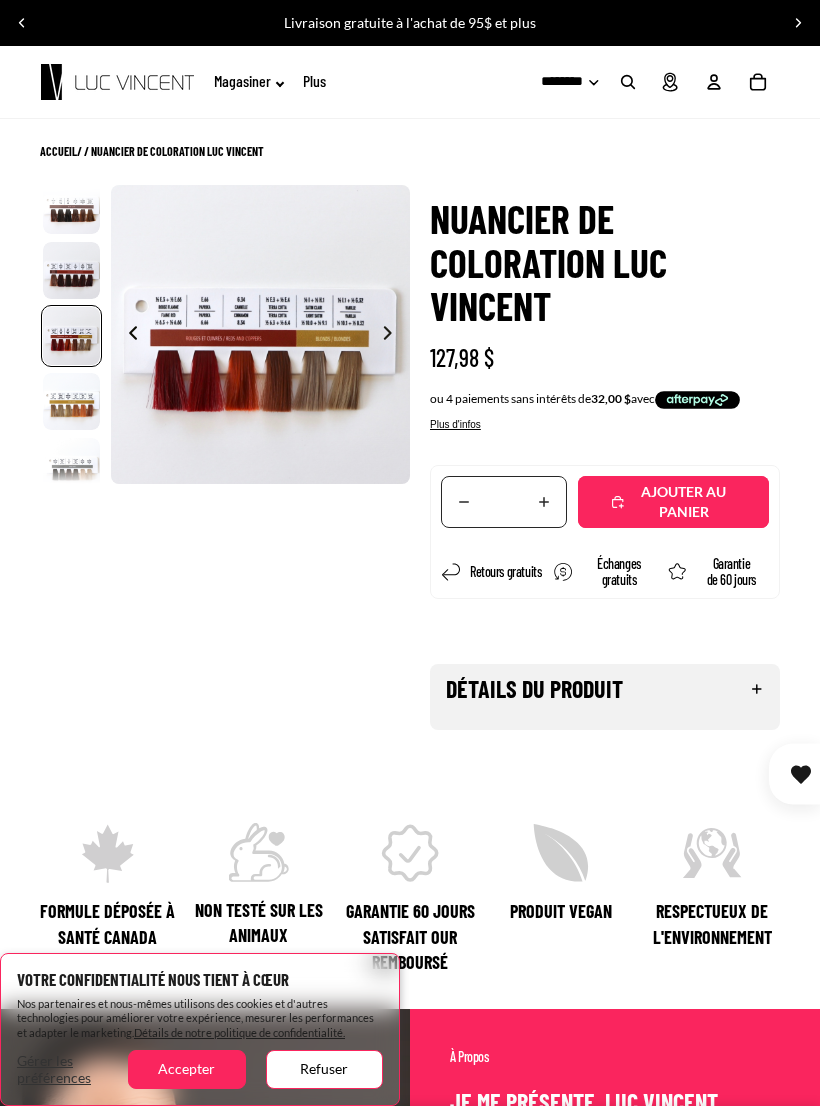 click 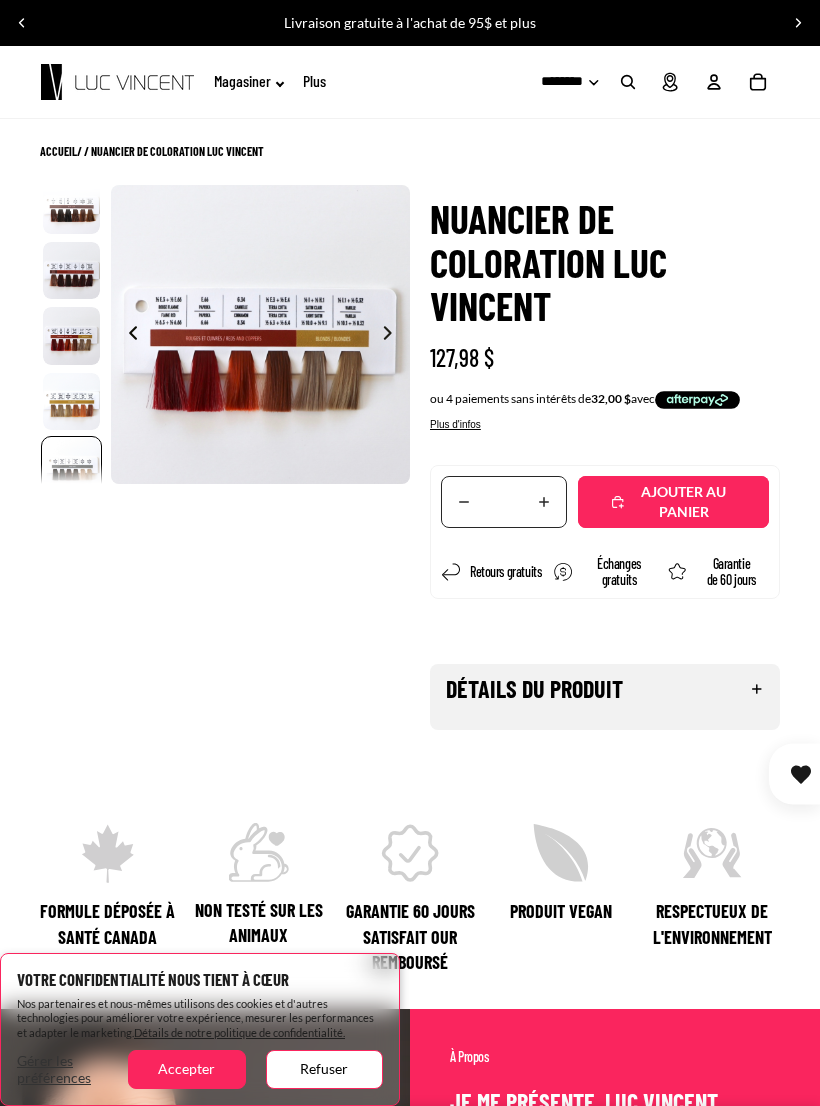 scroll, scrollTop: 0, scrollLeft: 1655, axis: horizontal 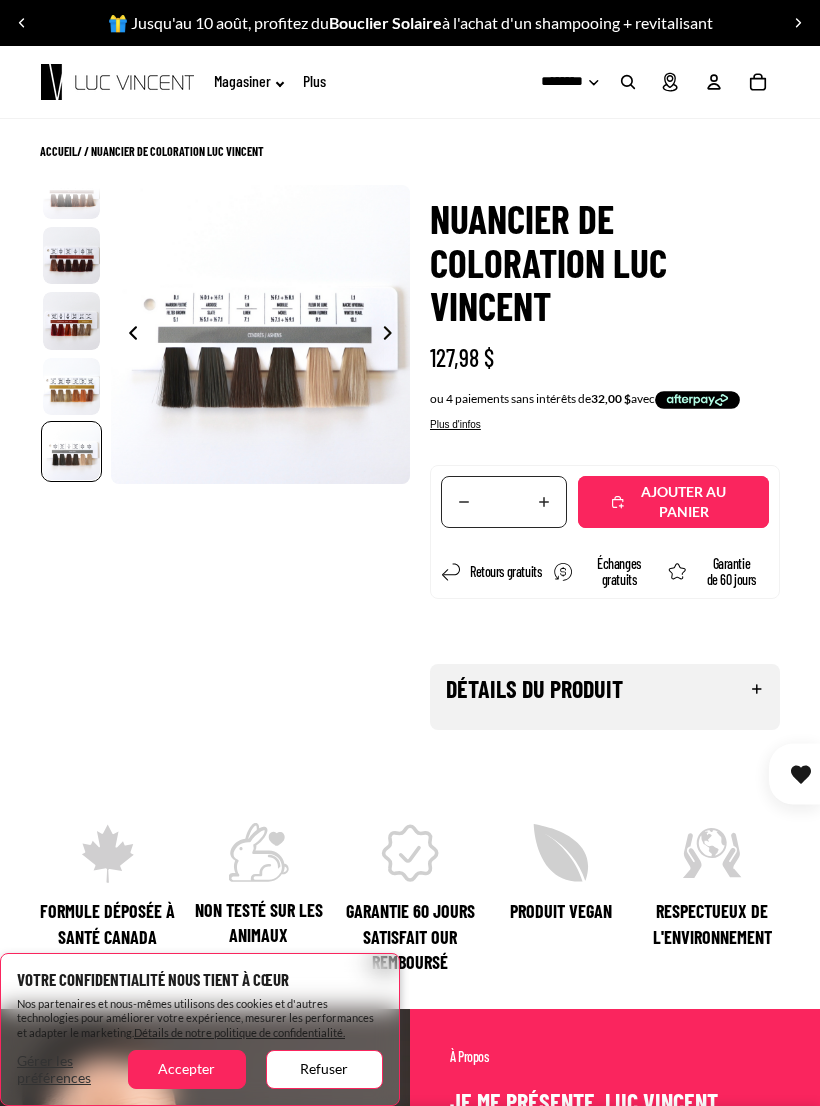 click on "Refuser" at bounding box center (324, 1069) 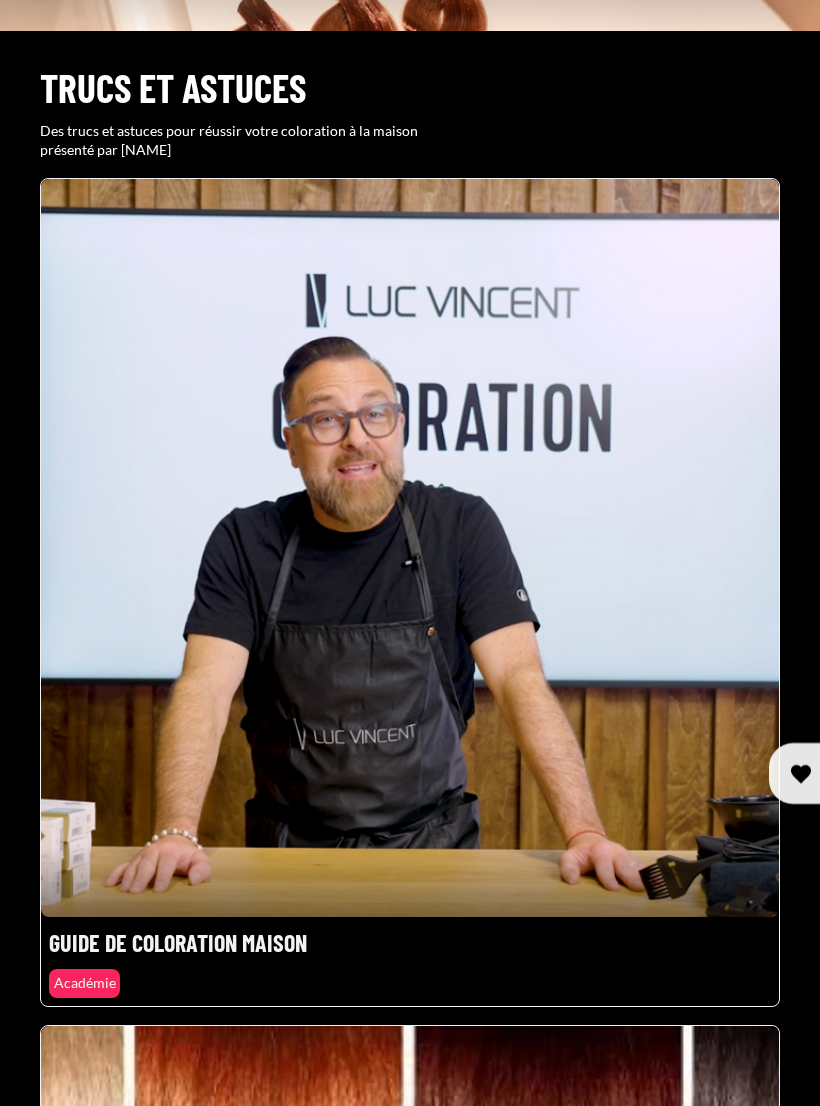 scroll, scrollTop: 225, scrollLeft: 0, axis: vertical 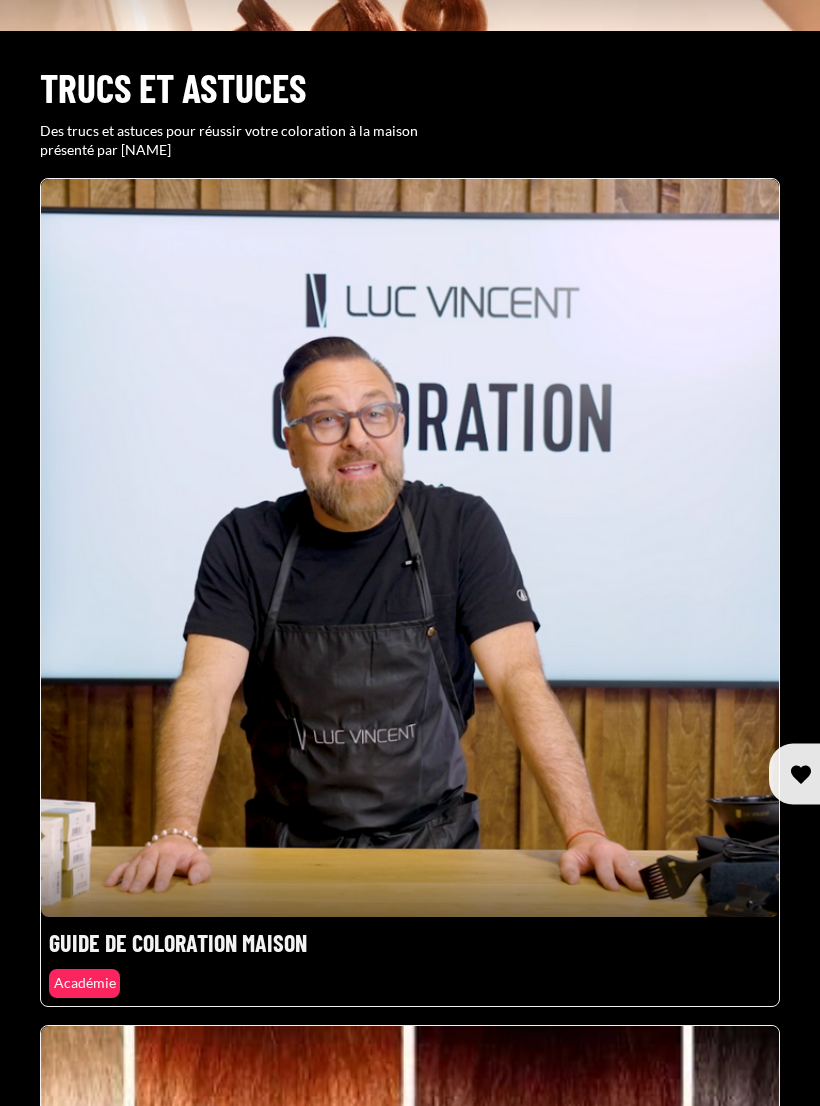click at bounding box center [410, 592] 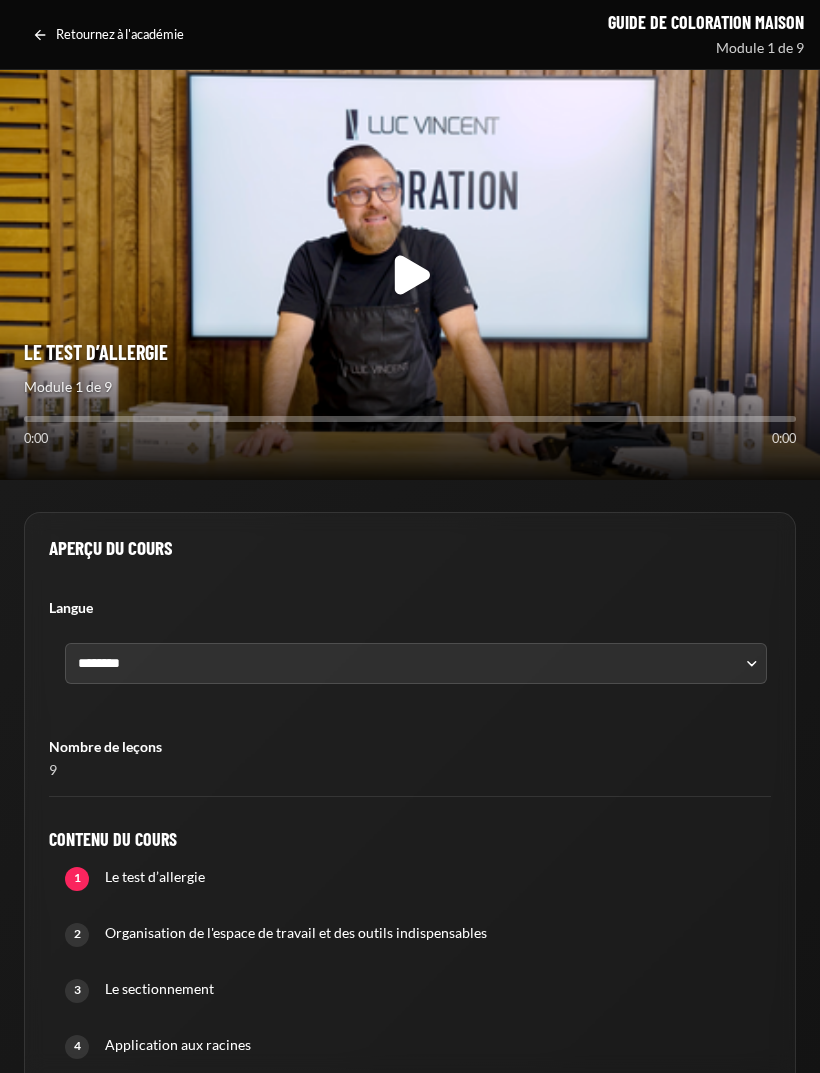 scroll, scrollTop: 0, scrollLeft: 0, axis: both 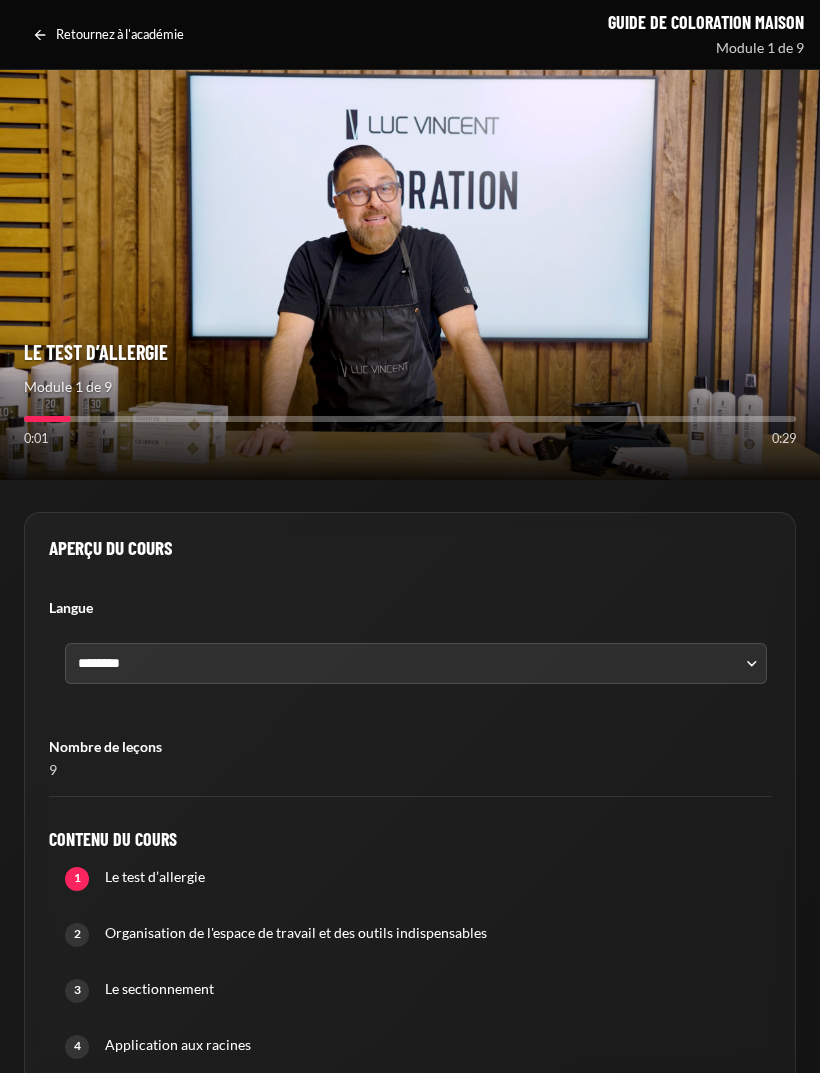 click on "Retournez à l'académie" at bounding box center (108, 35) 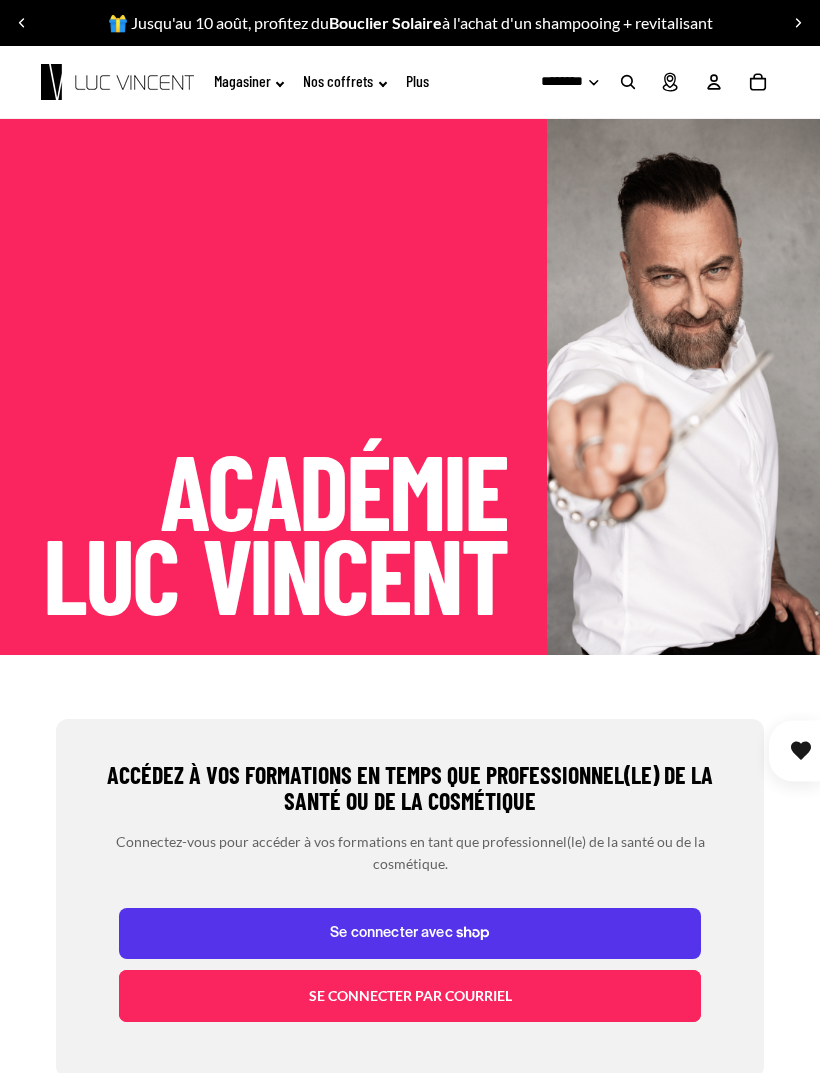 scroll, scrollTop: 0, scrollLeft: 0, axis: both 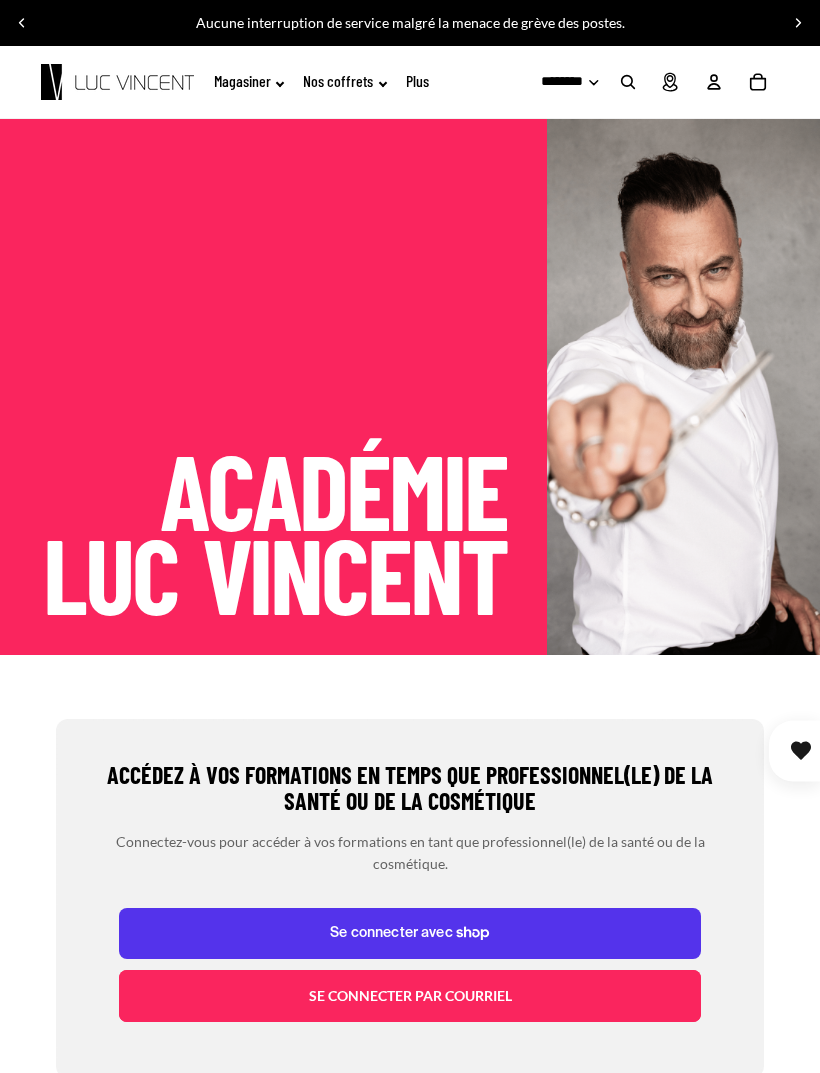 click on "Nos coffrets" 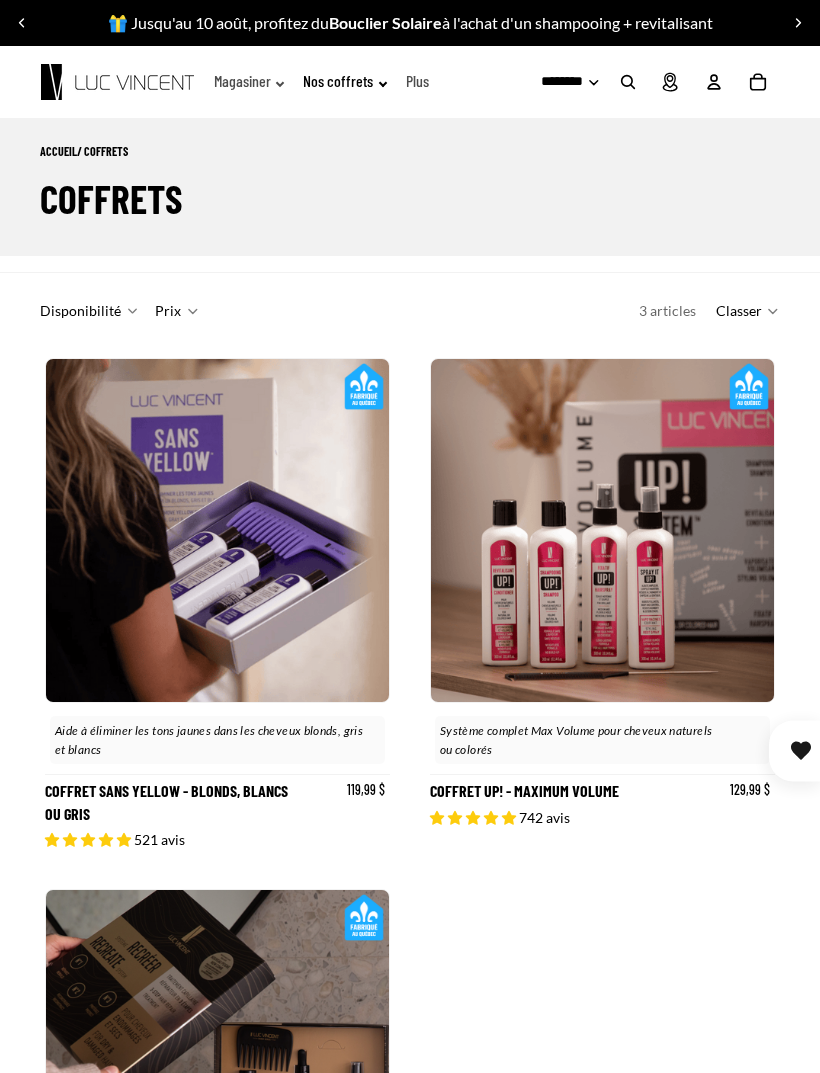 scroll, scrollTop: 0, scrollLeft: 0, axis: both 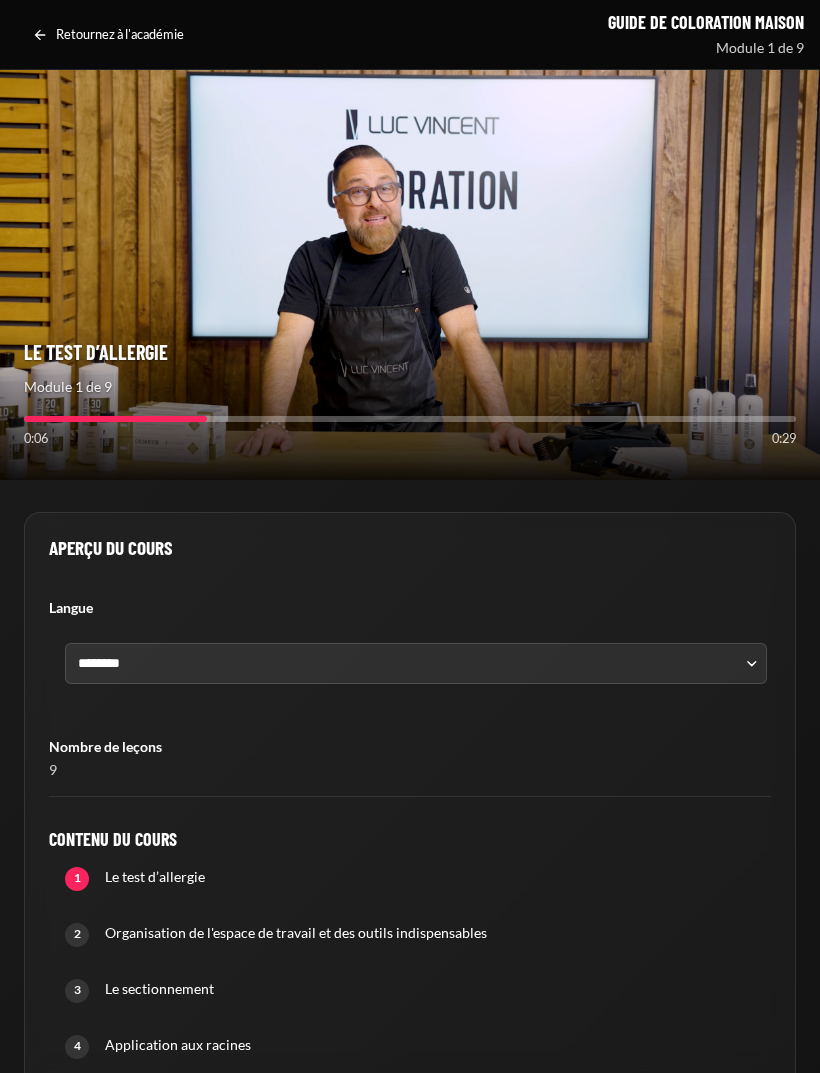 click on "Retournez à l'académie" at bounding box center [108, 35] 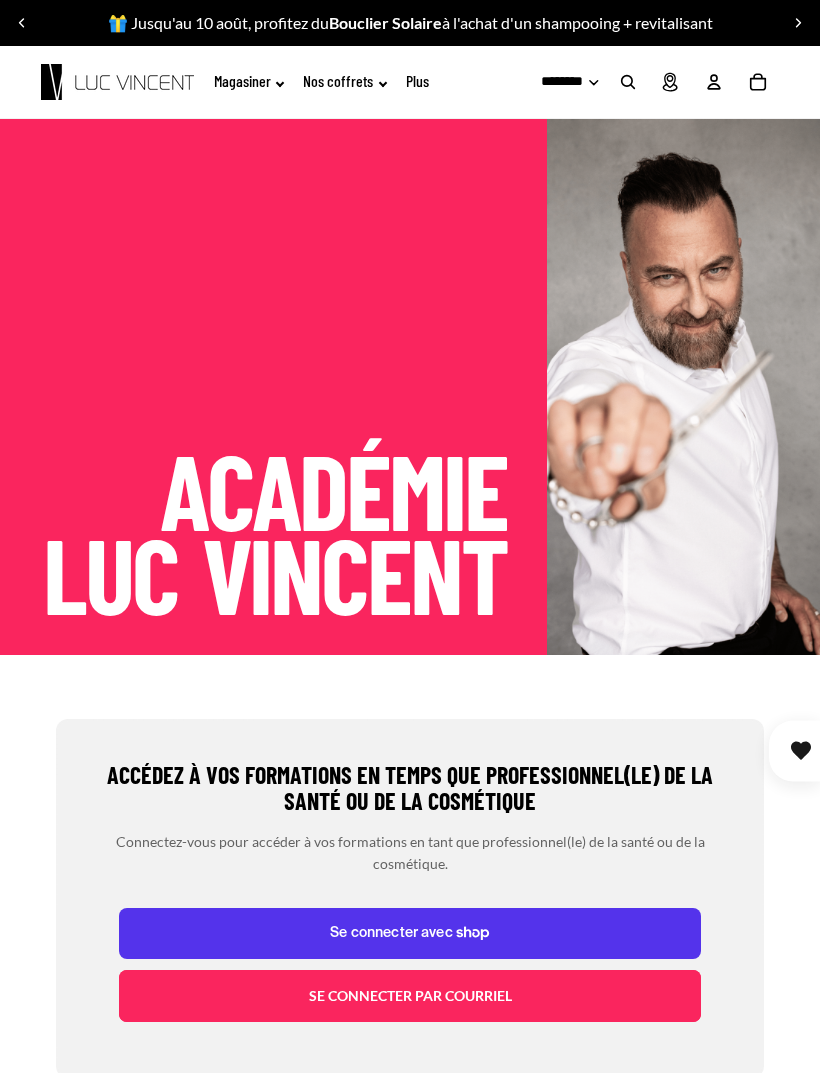 scroll, scrollTop: 0, scrollLeft: 0, axis: both 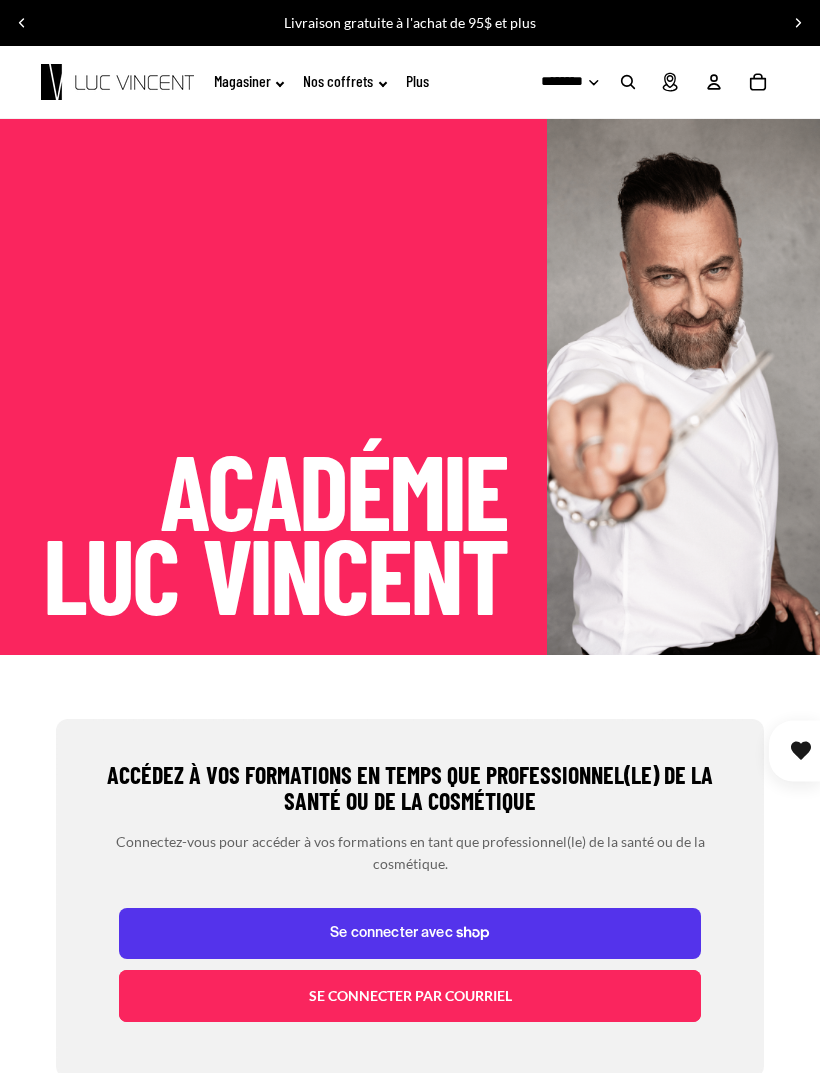 click at bounding box center (22, 23) 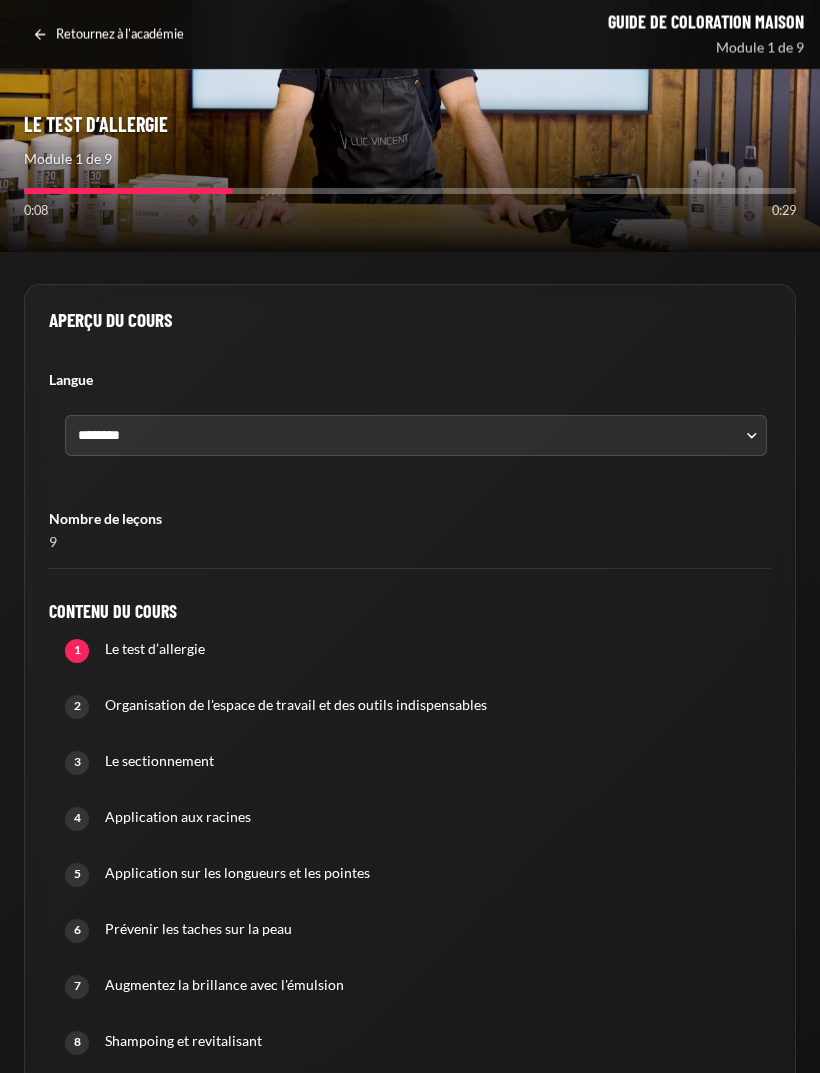 scroll, scrollTop: 228, scrollLeft: 0, axis: vertical 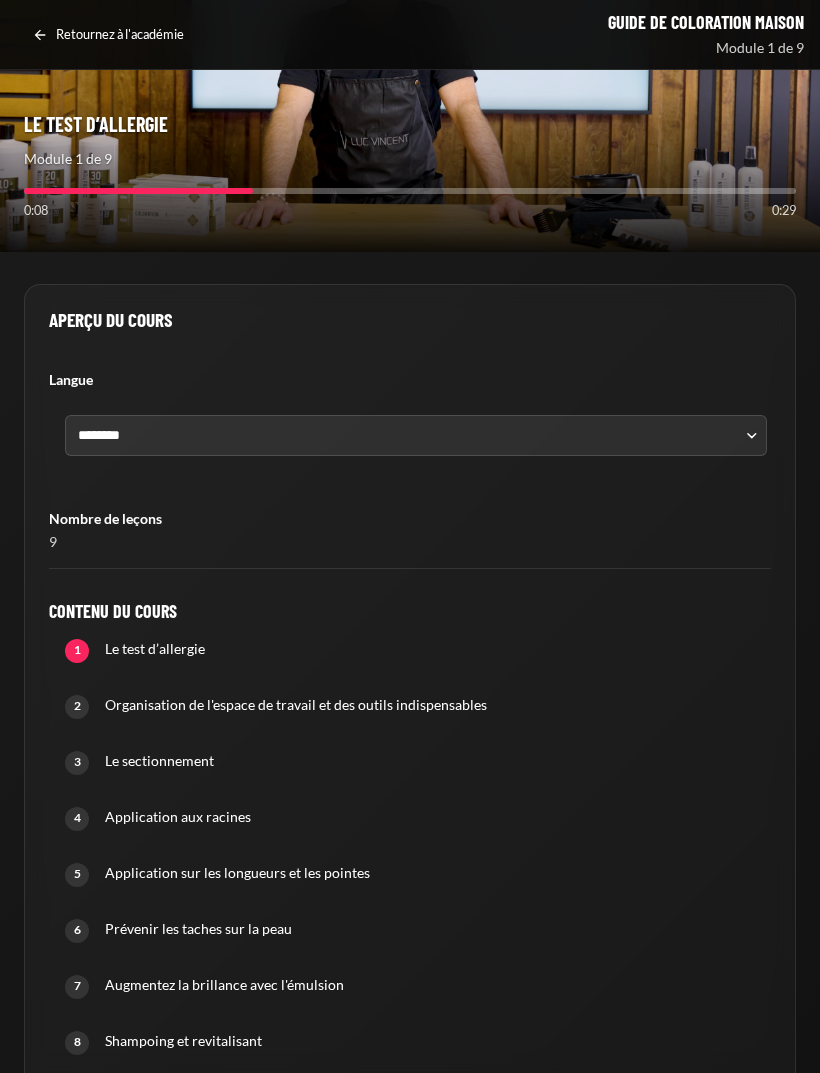 click on "Application aux racines" at bounding box center (430, 817) 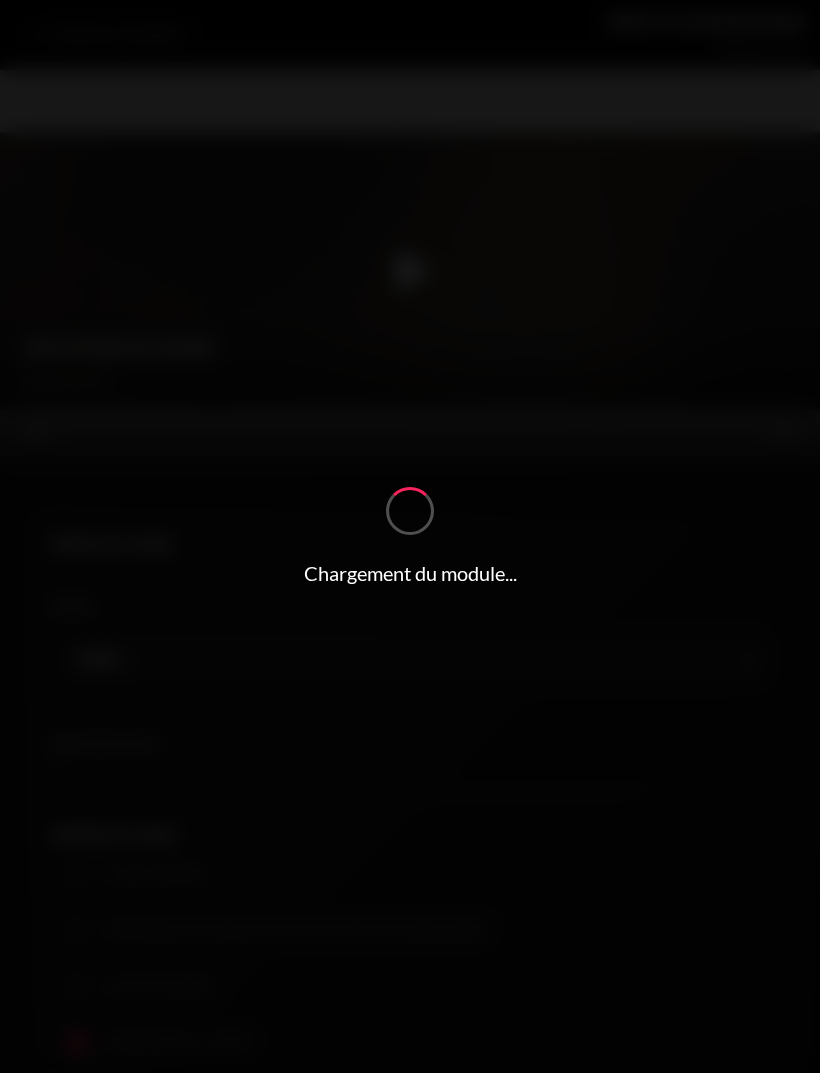 scroll, scrollTop: 0, scrollLeft: 0, axis: both 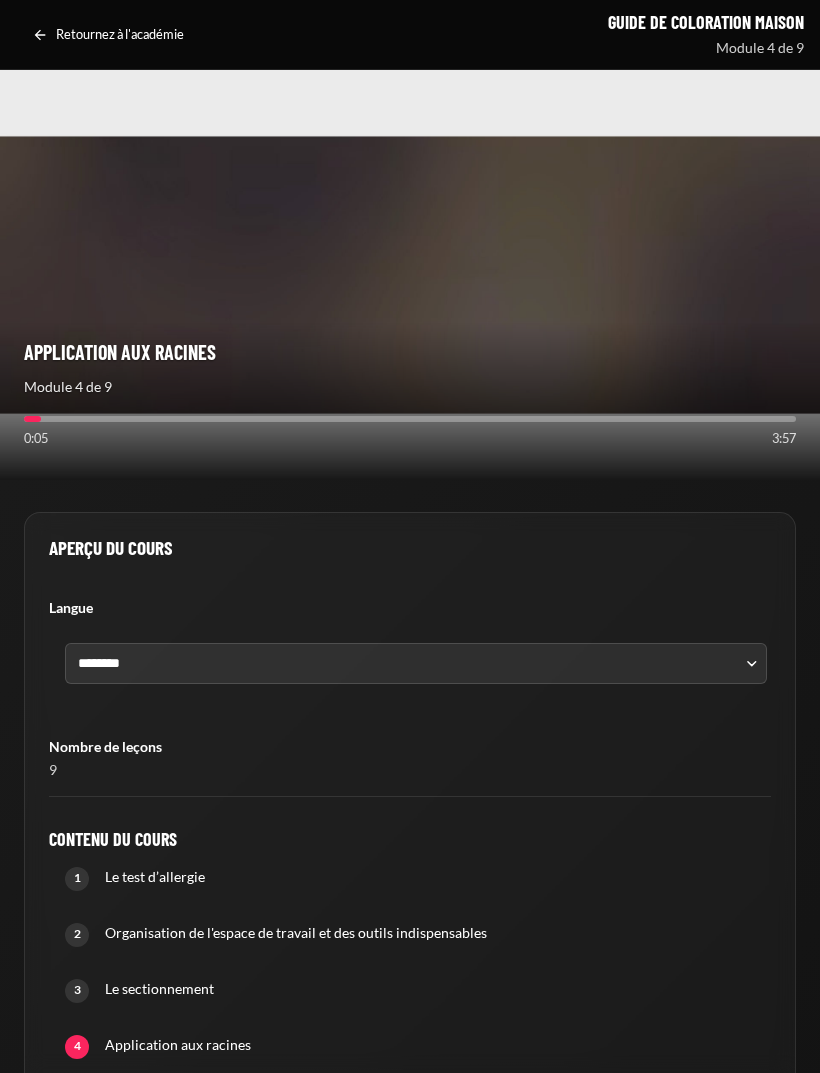 click on "Application aux racines" at bounding box center (410, 352) 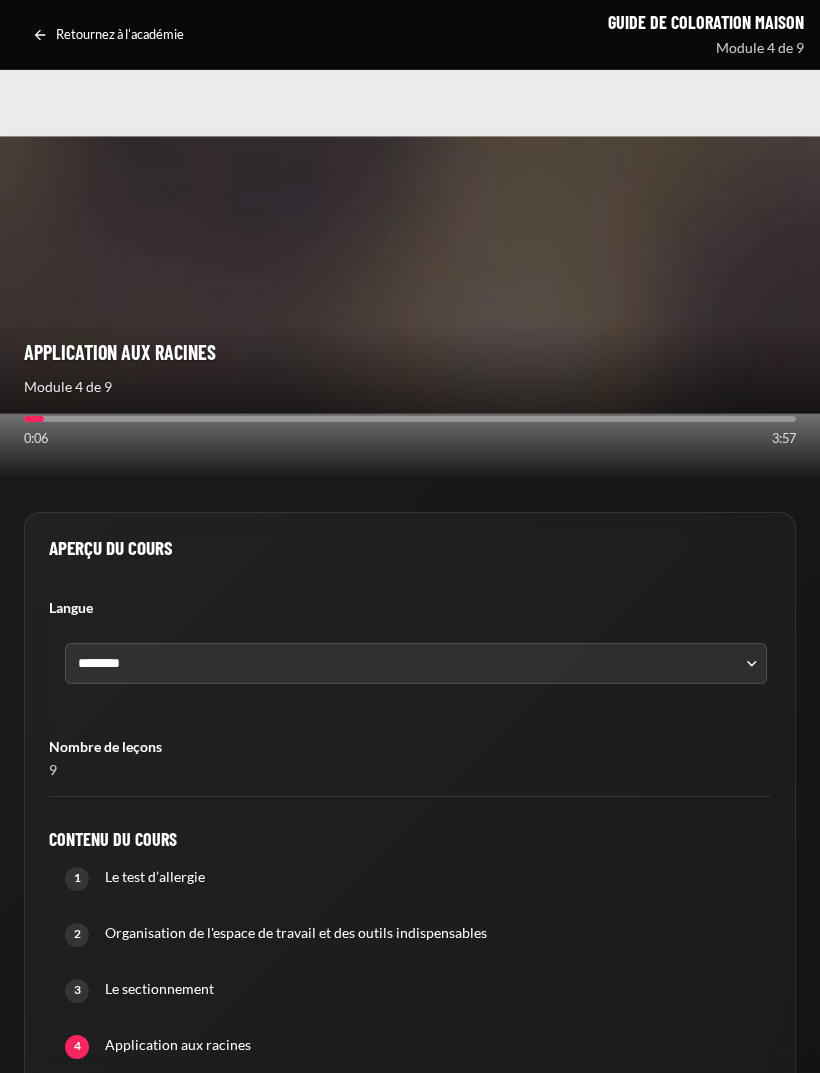 click at bounding box center (416, 275) 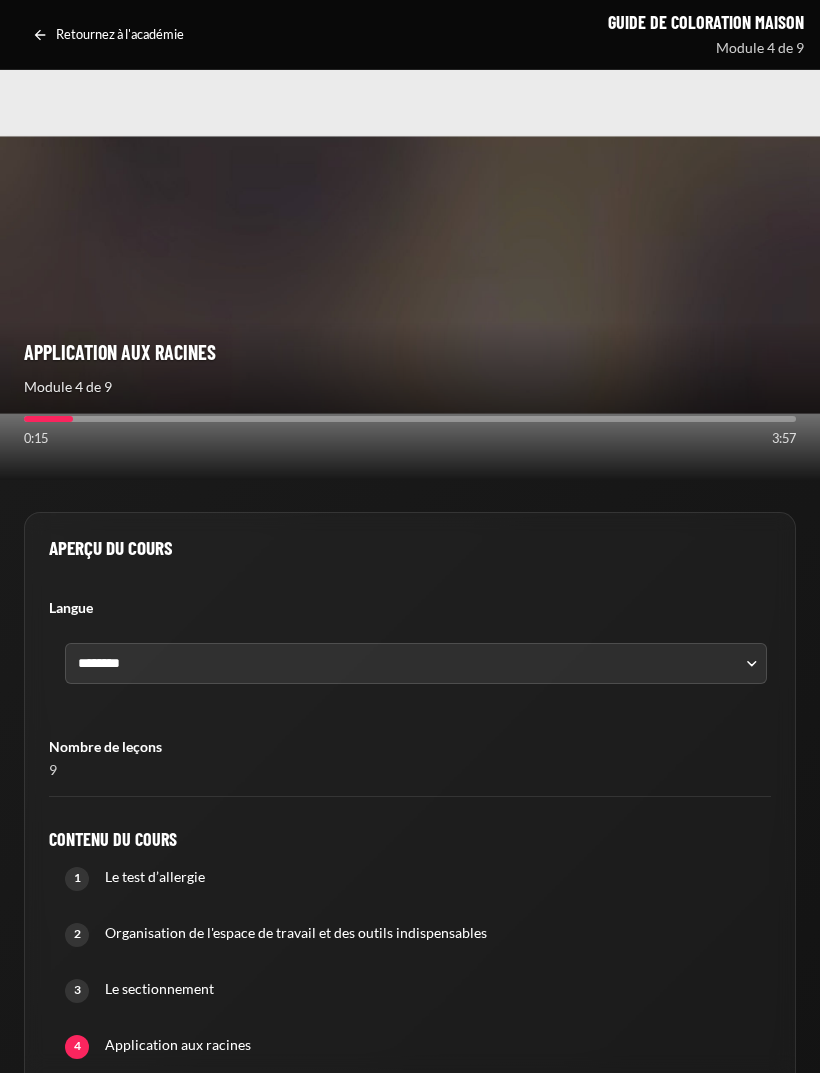 click at bounding box center (410, 275) 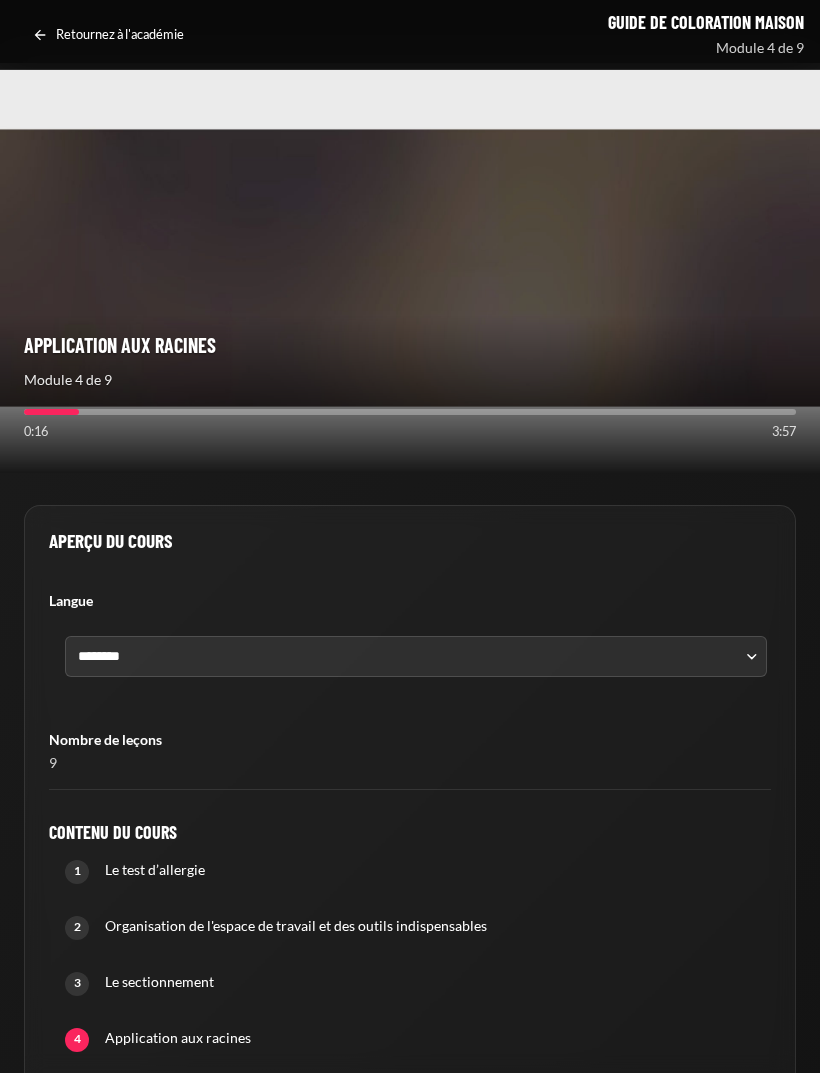 scroll, scrollTop: 0, scrollLeft: 0, axis: both 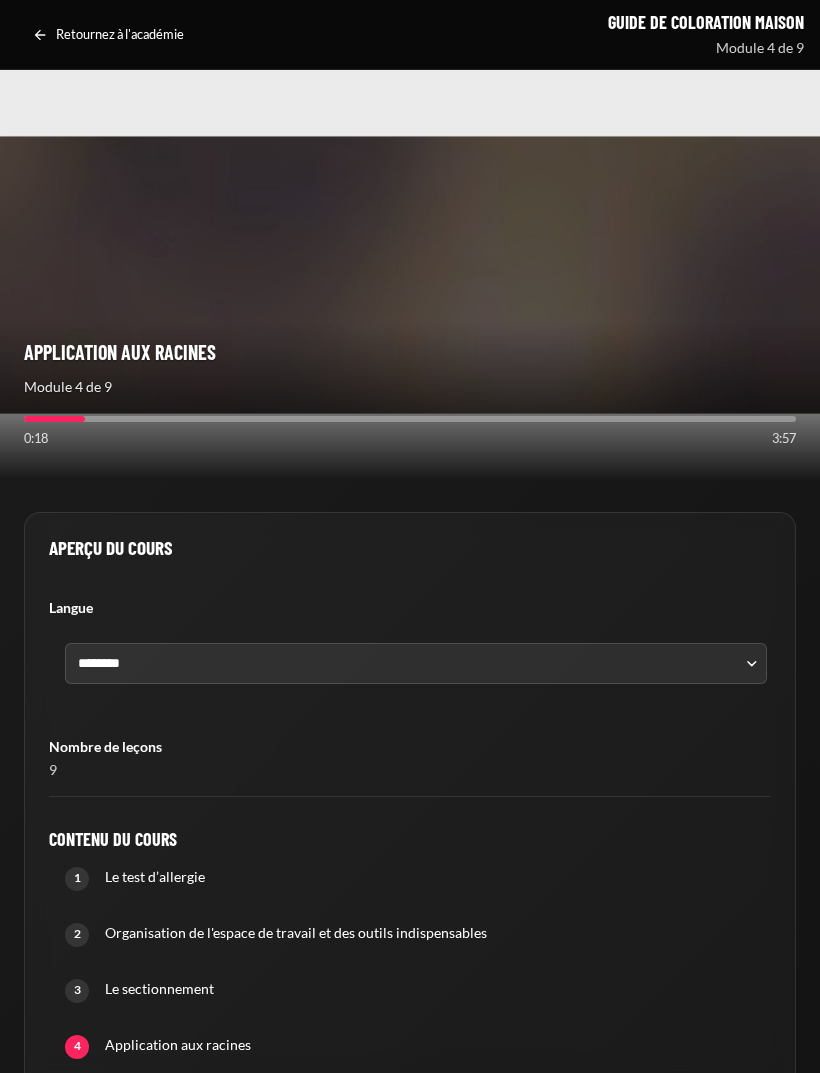click on "Questions d'examen
Application aux racines
Questions d'examen
Module
4
de
9
0:18
3:57" at bounding box center (410, 402) 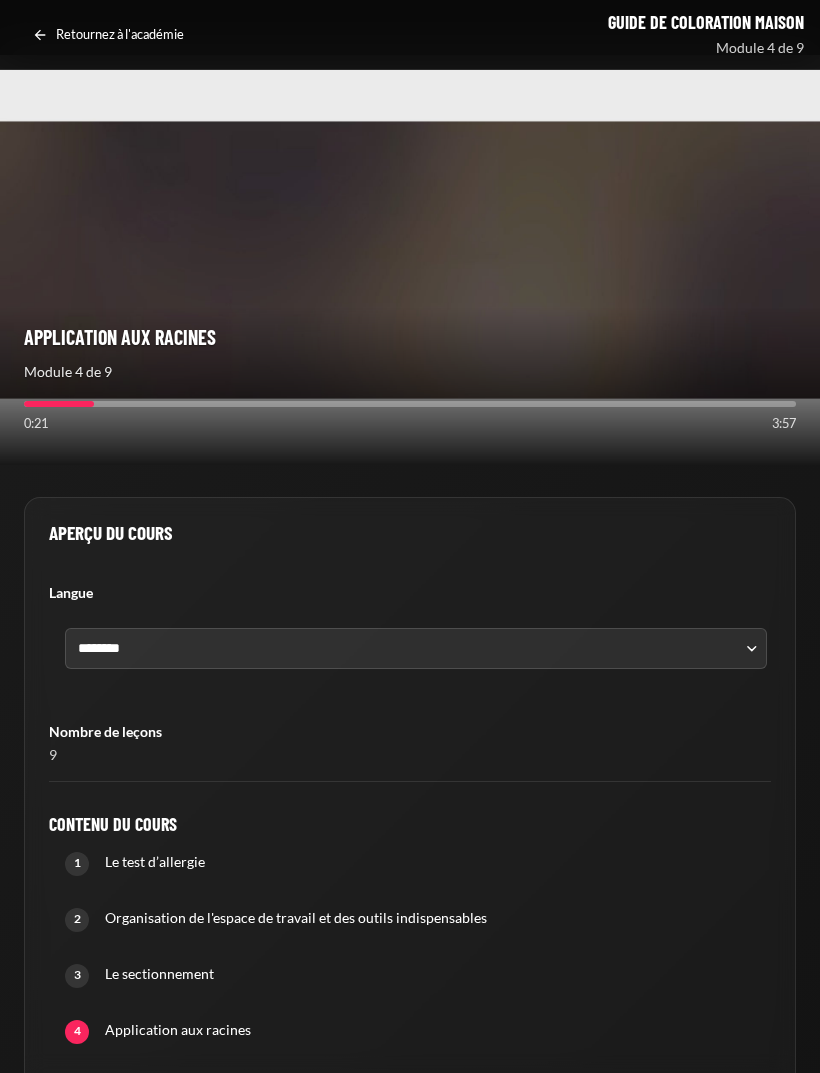 scroll, scrollTop: 30, scrollLeft: 0, axis: vertical 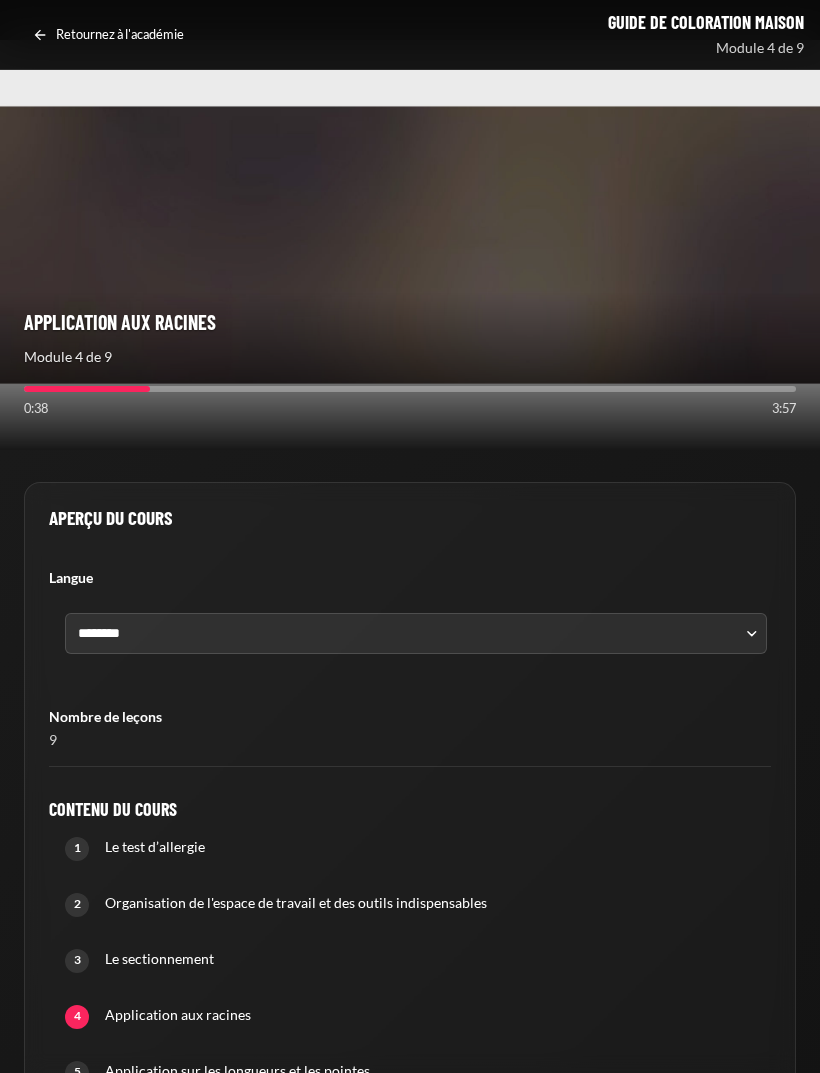 click at bounding box center [410, 245] 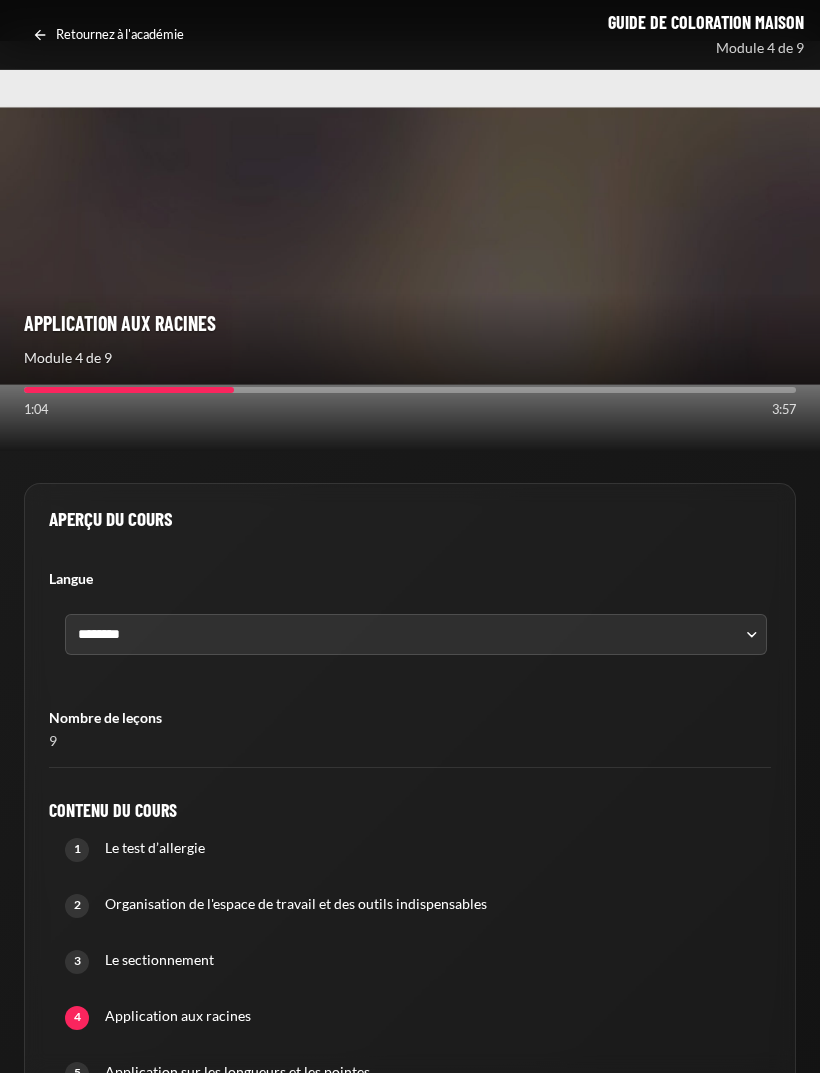 scroll, scrollTop: 30, scrollLeft: 0, axis: vertical 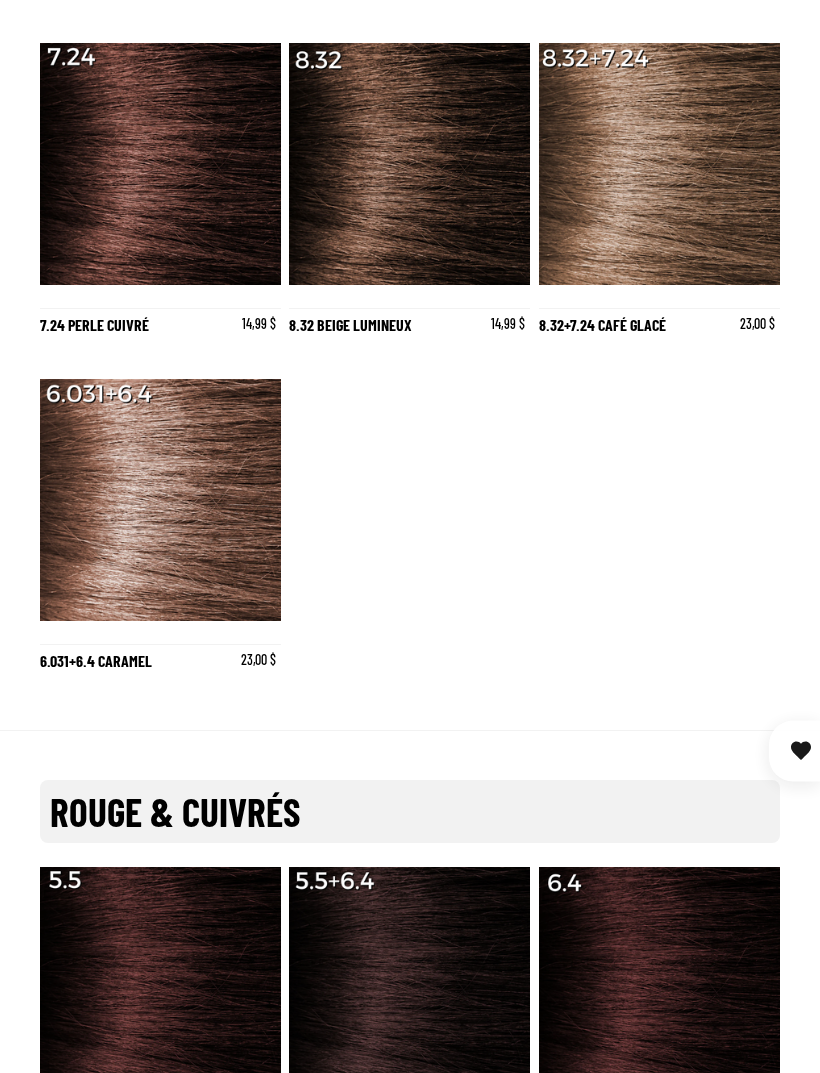 click at bounding box center [161, 500] 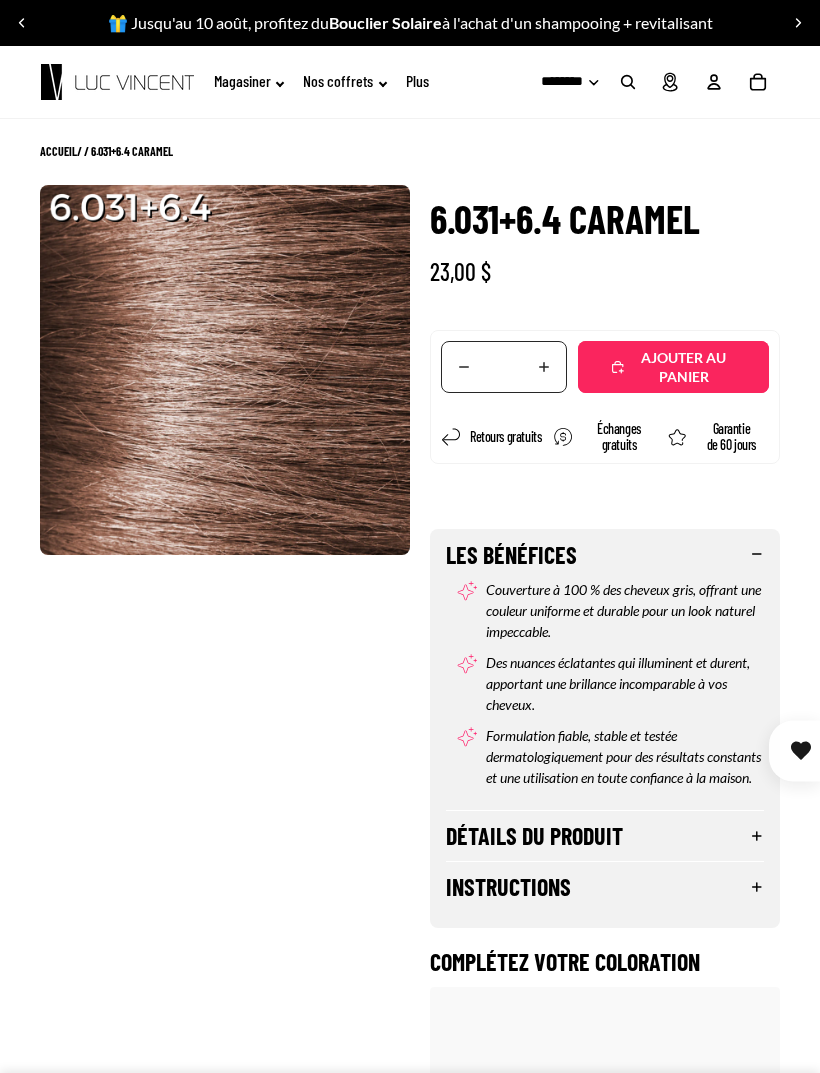 scroll, scrollTop: 0, scrollLeft: 0, axis: both 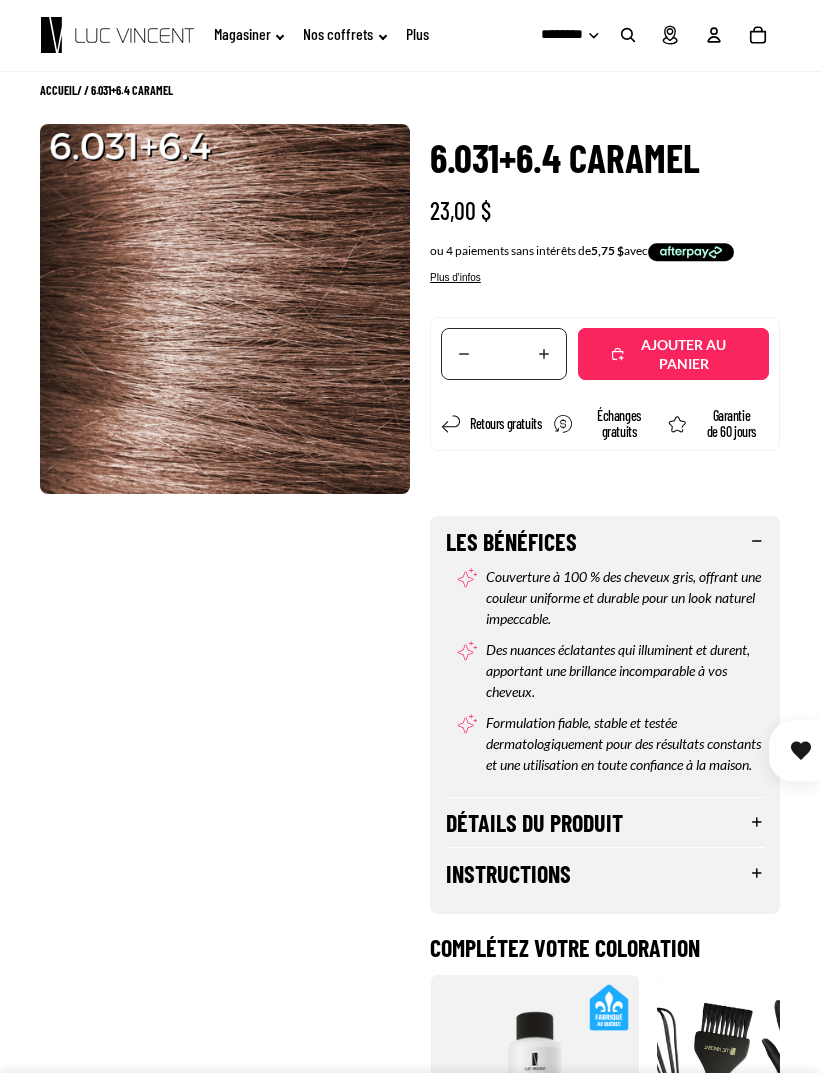 click on "Détails du produit" at bounding box center [605, 823] 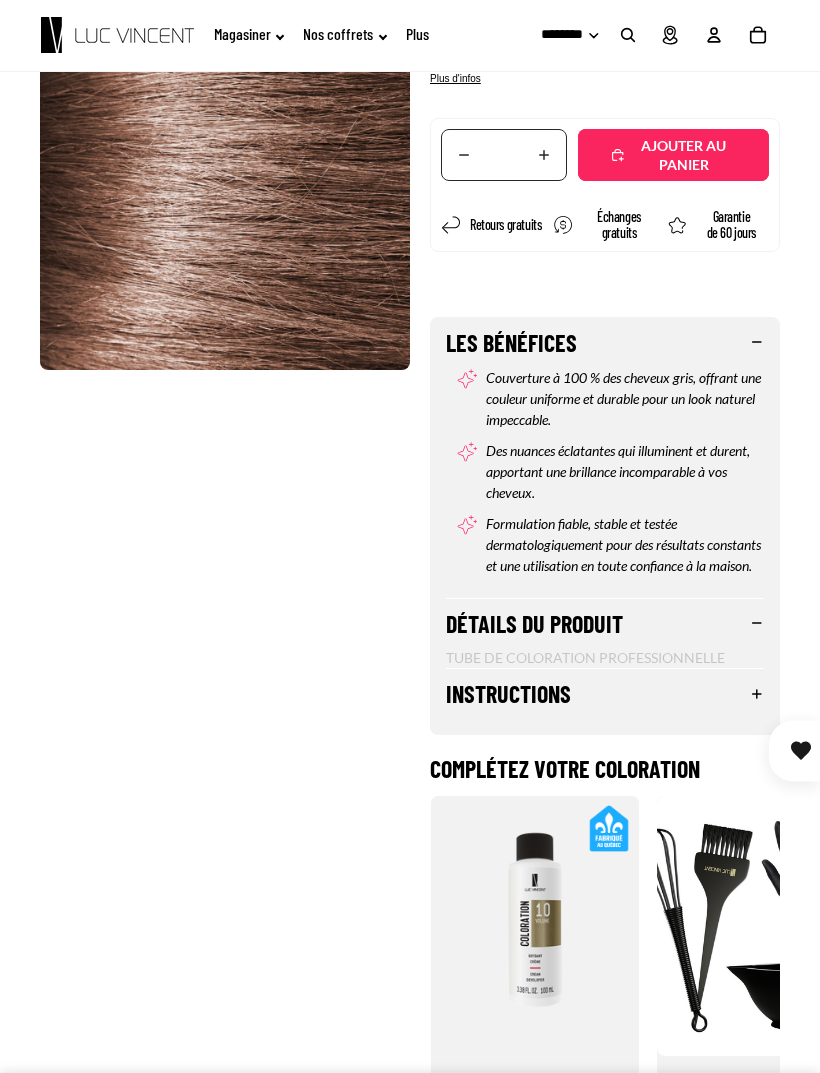 scroll, scrollTop: 255, scrollLeft: 0, axis: vertical 